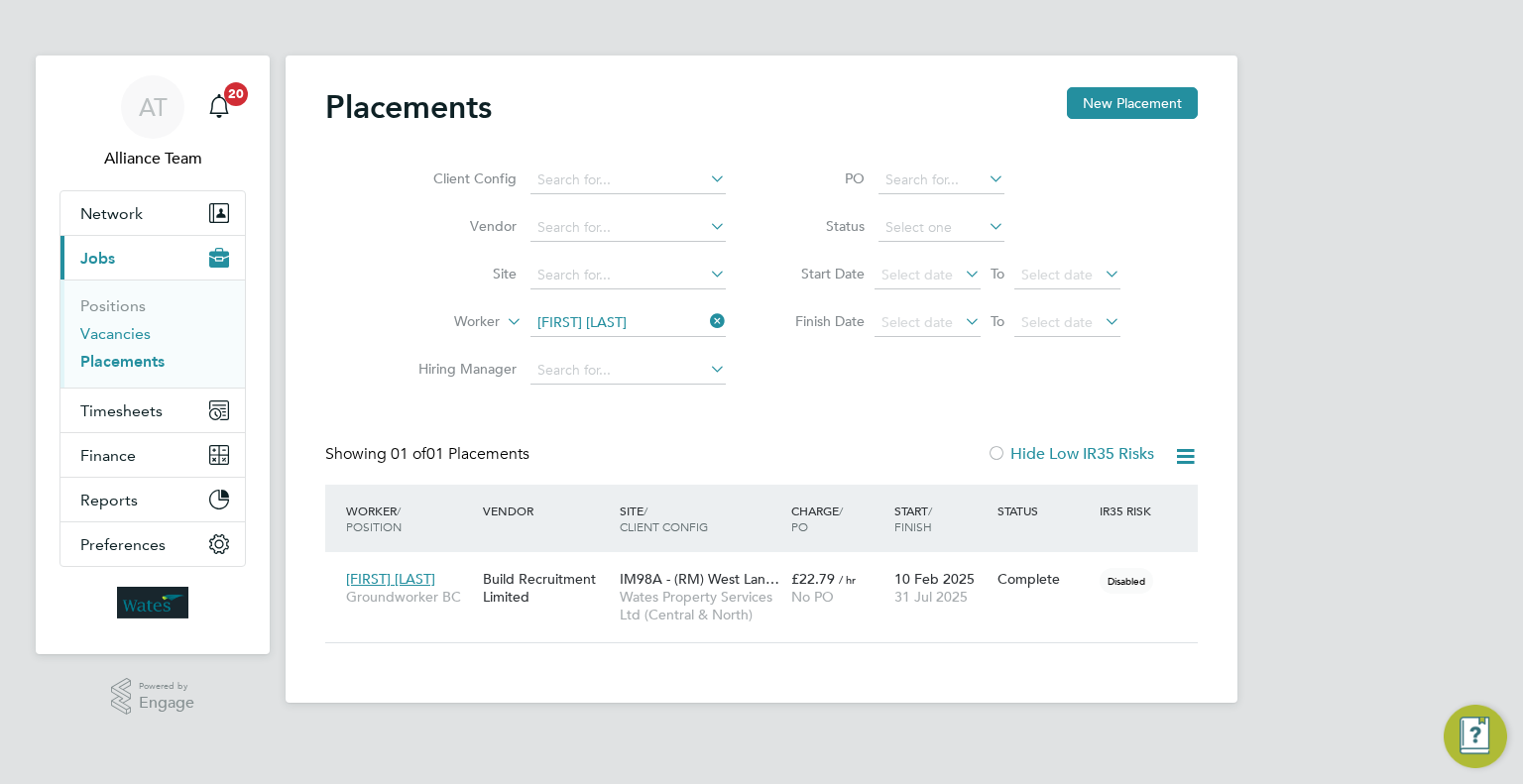 scroll, scrollTop: 0, scrollLeft: 0, axis: both 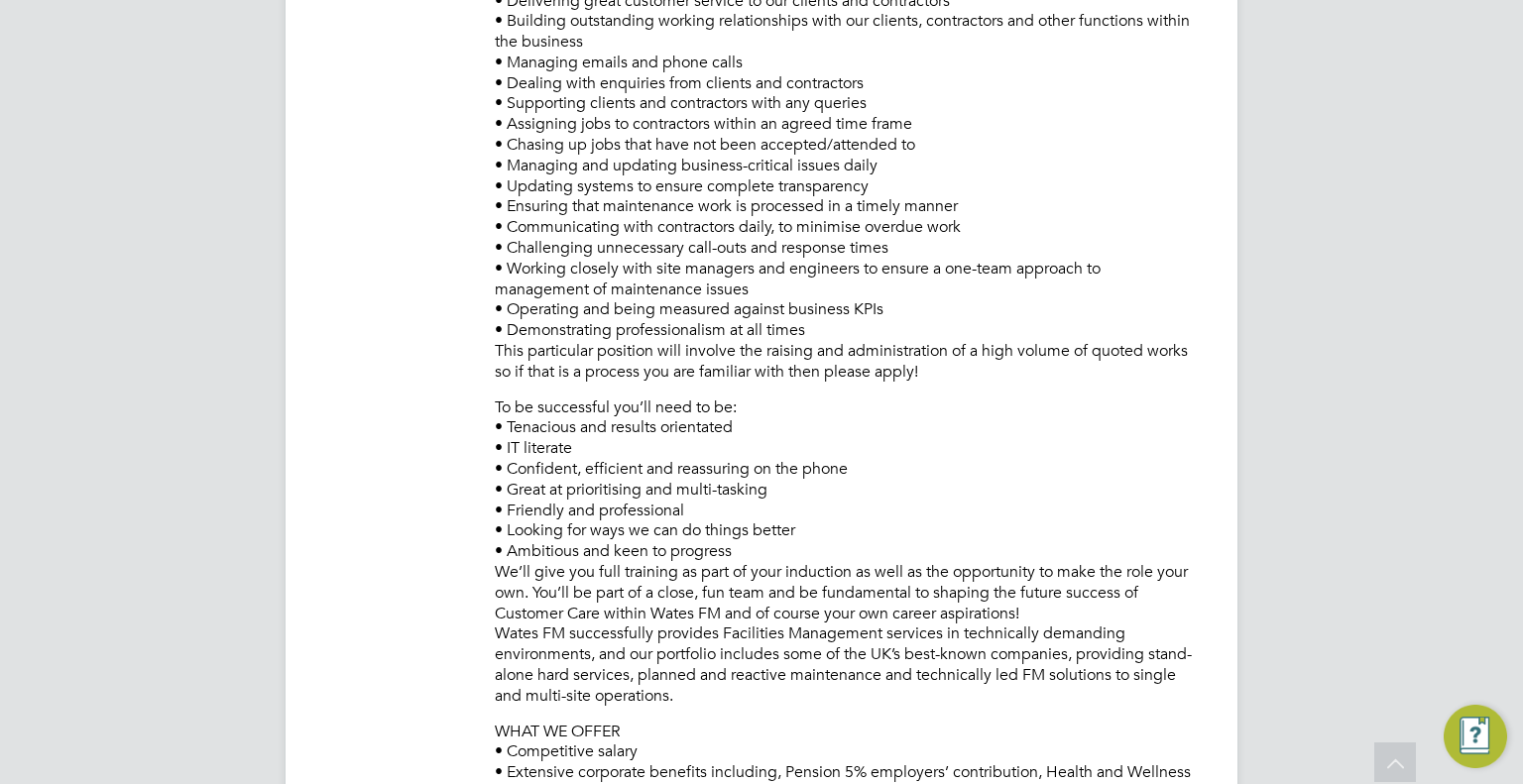 click on "AT   Alliance Team   Notifications
20   Applications:   Network
Team Members   Businesses   Sites   Workers   Contacts   Current page:   Jobs
Positions   Vacancies   Placements   Timesheets
Timesheets   Expenses   Finance
Invoices & Credit Notes   Statements   Payments   Reports
Report Downloads   Preferences
My Business   Branding   VMS Configurations   Notifications   Activity Logs
.st0{fill:#C0C1C2;}
Powered by Engage All Vacancies Vacancy Details   Activity Logs   Vacancy Details Activity Logs All Vacancies Vacancy Details   Unfollow Manage Vendors (6)   1 x Customer Care Advisor WC - V177254 Confirmed   0 of 1 Duration   92 days Start In     4 days ago Last Updated a day ago Status   Open   End Hirer Client Config Start Finish n/a" at bounding box center (762, 881) 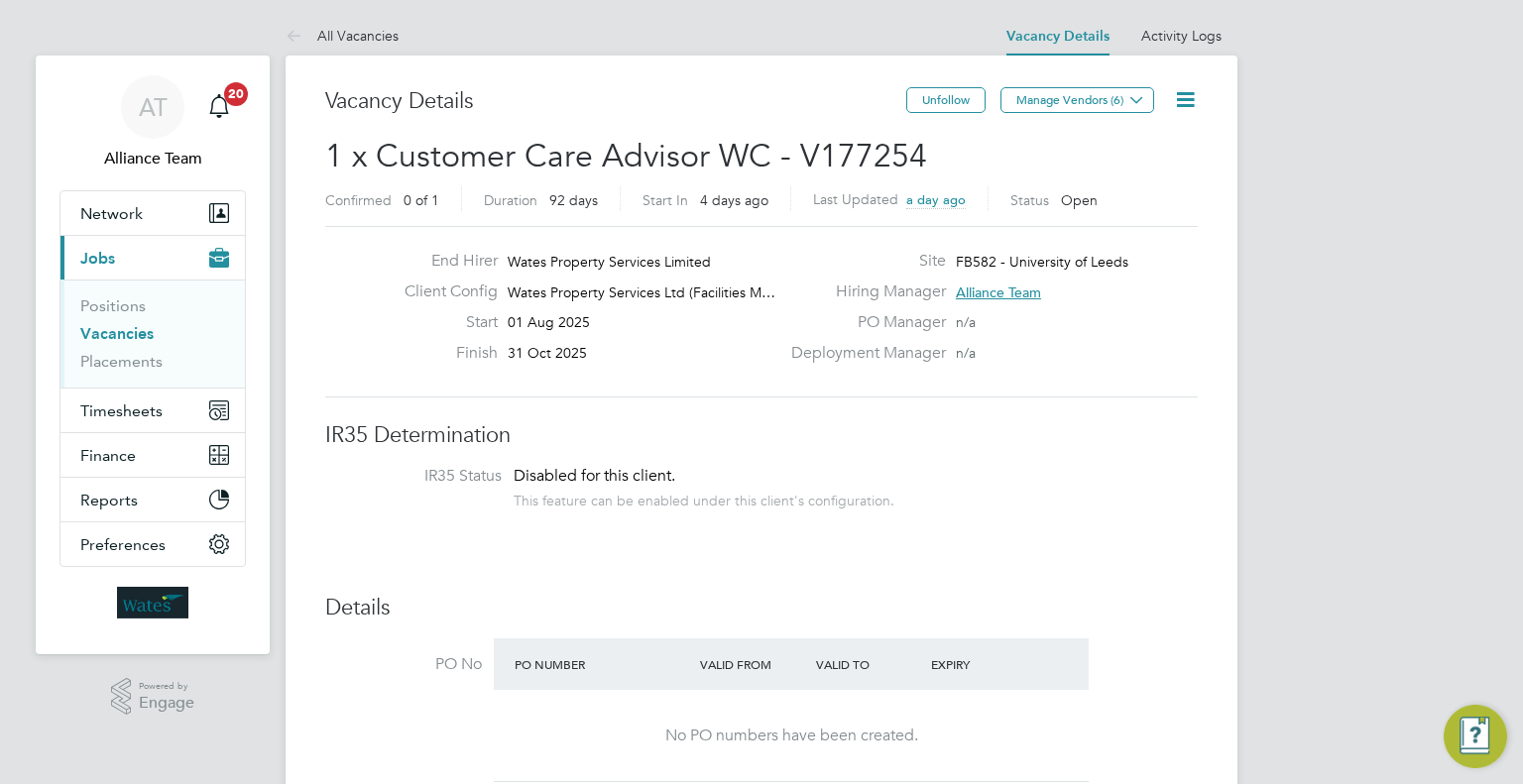 click 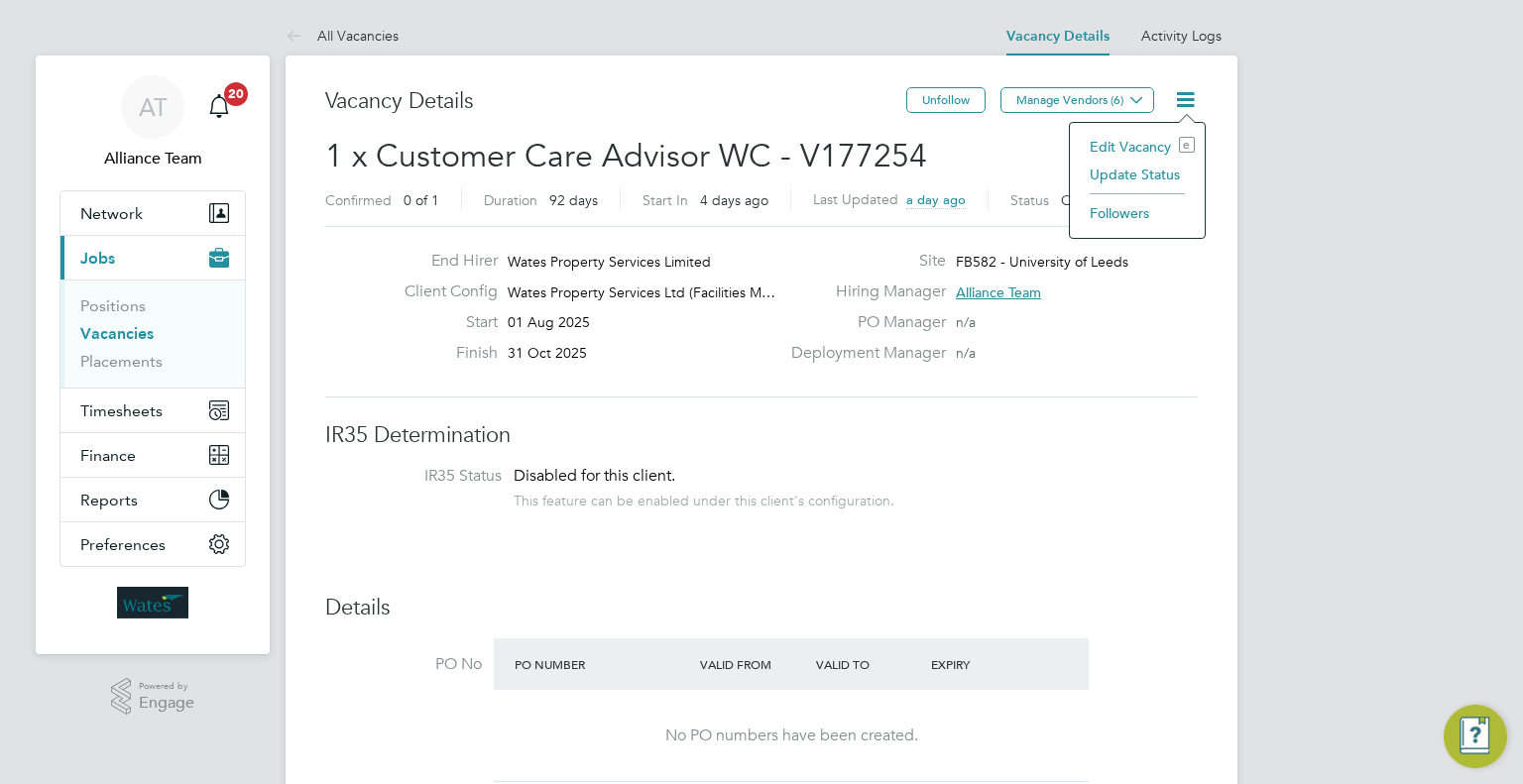 click on "Edit Vacancy e" 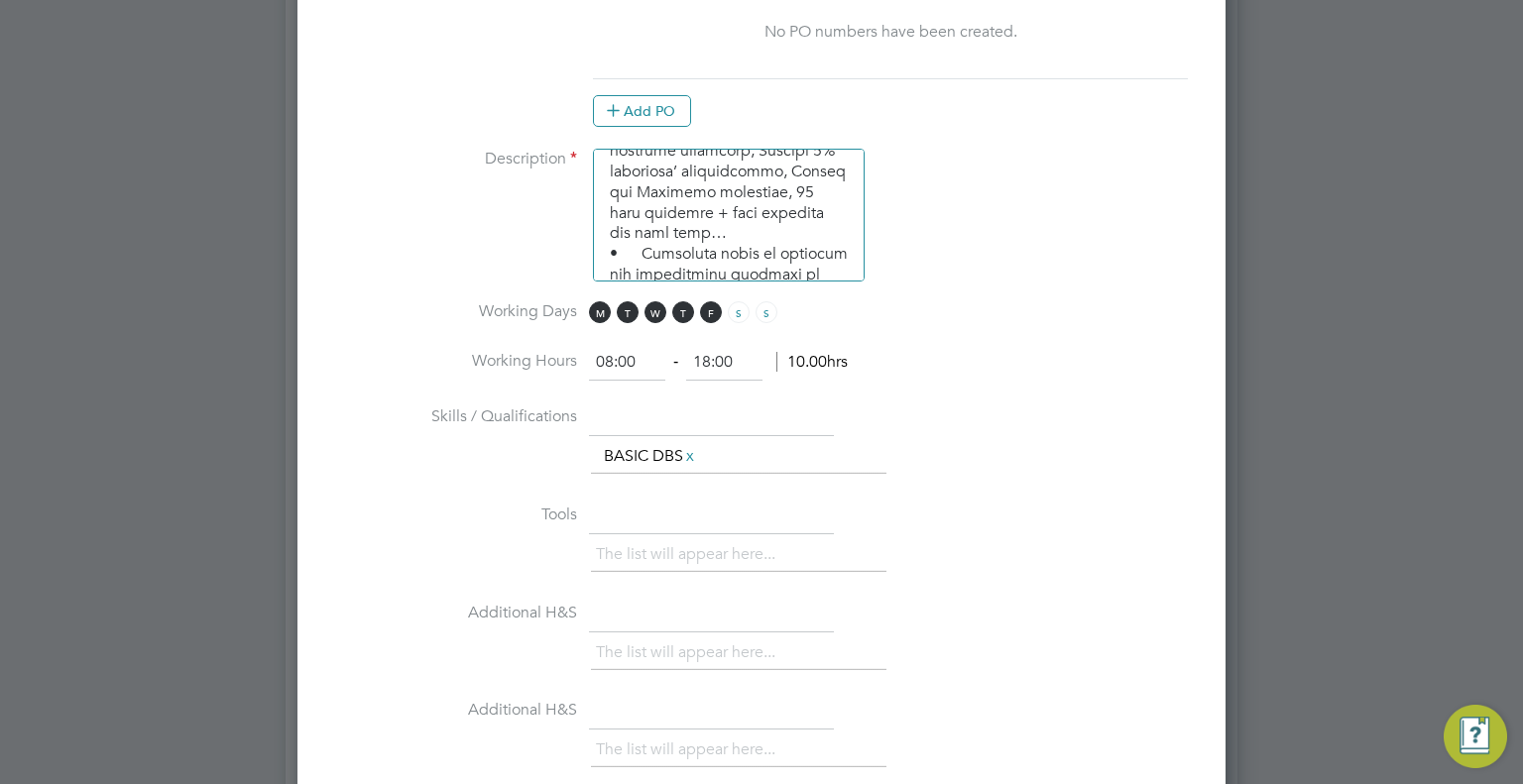 drag, startPoint x: 602, startPoint y: 213, endPoint x: 940, endPoint y: 338, distance: 360.37342 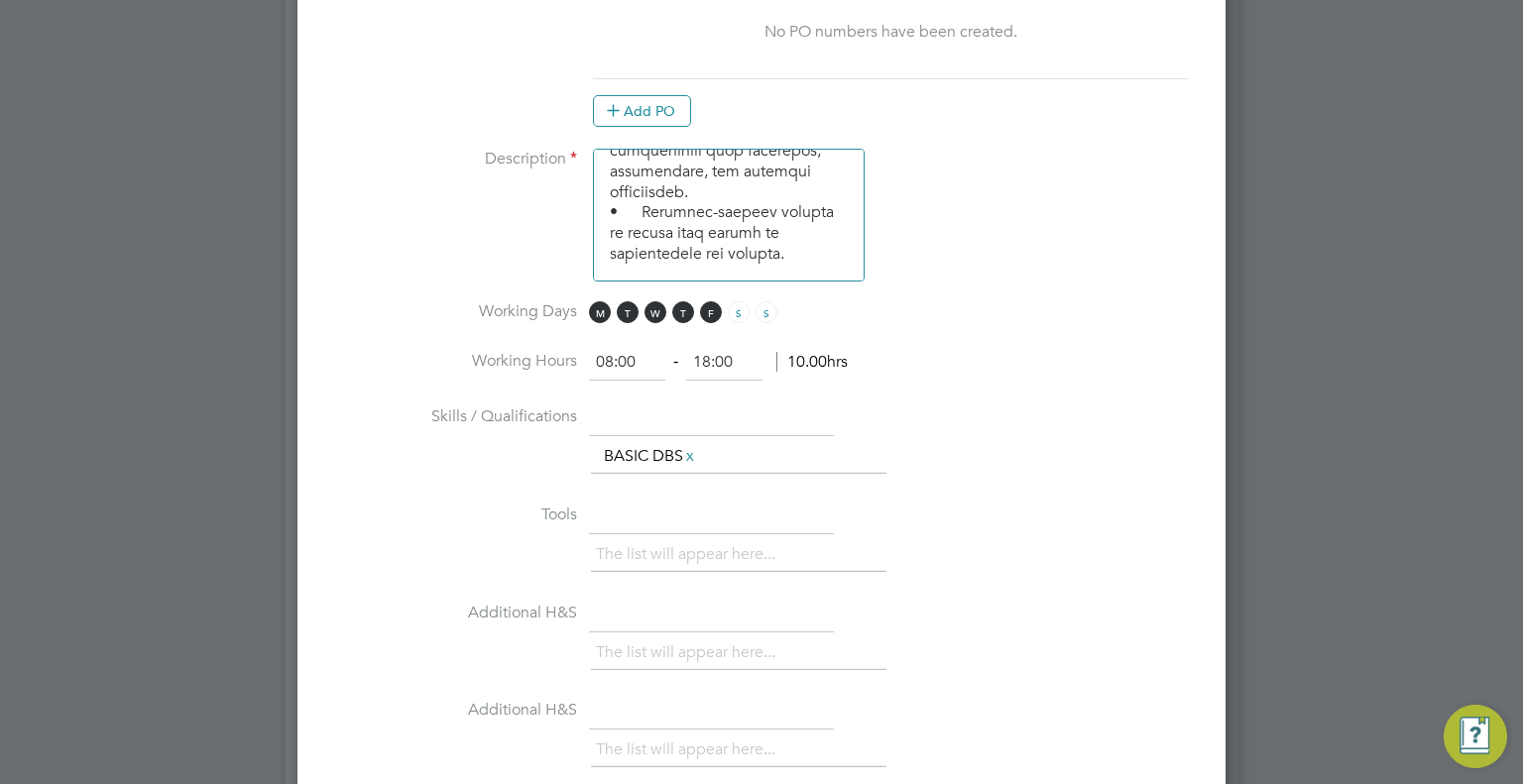 click at bounding box center (729, 215) 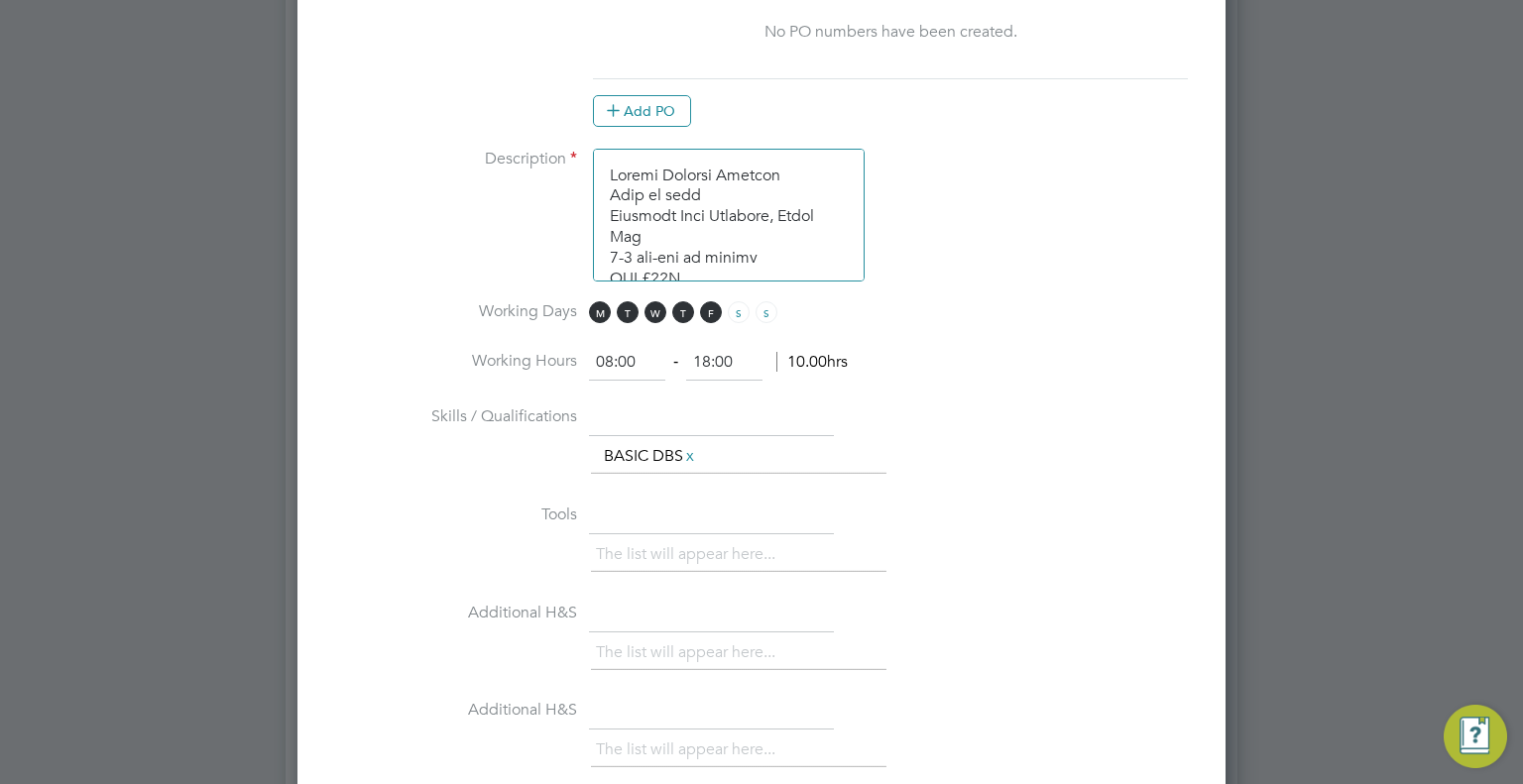 click at bounding box center [729, 215] 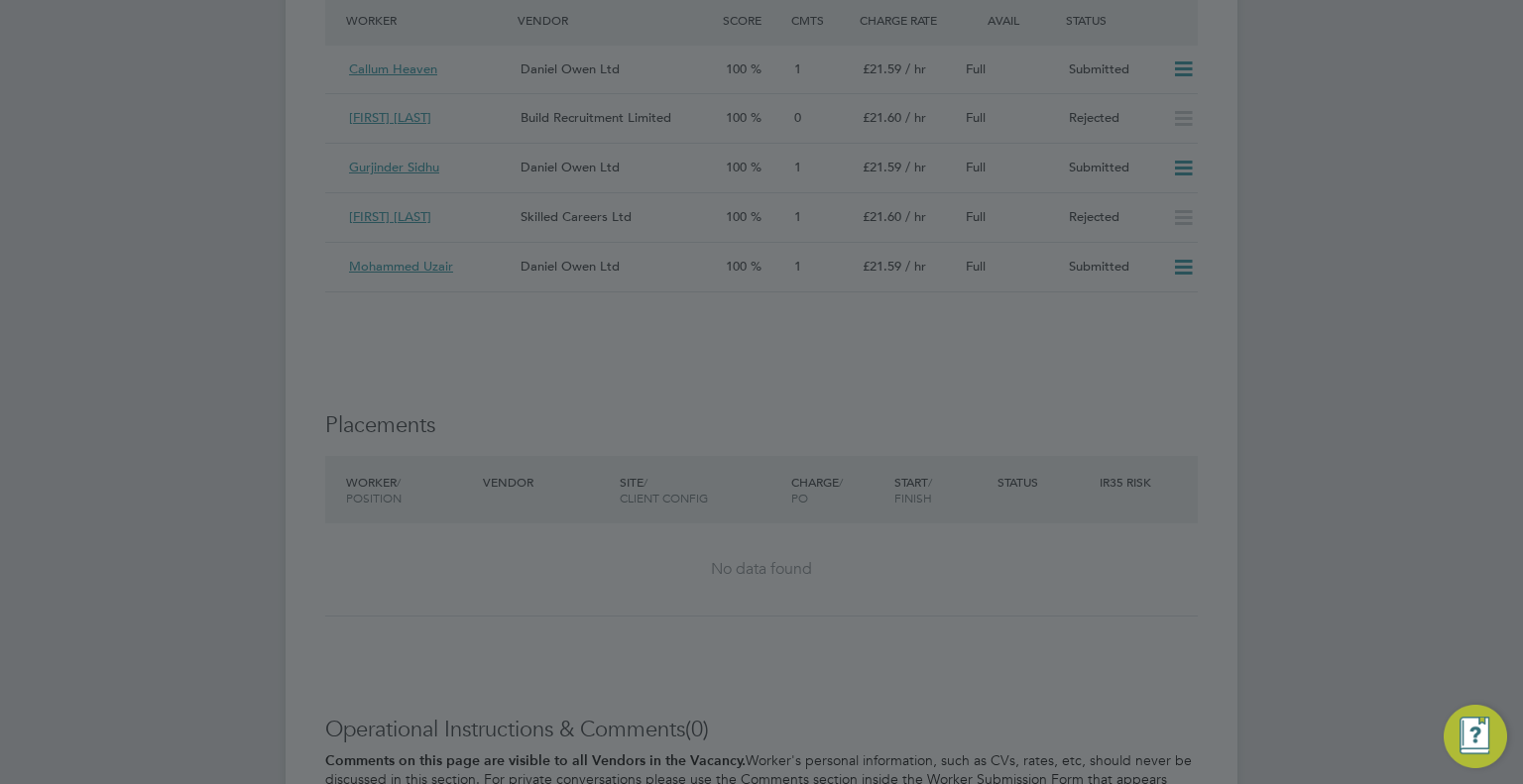 type on "Loremi Dolorsi Ametcon
Adip el sedd
EI TEM I UTLA
Etdolore Magn Aliquaen, Admin Ven
8-6 qui-nos ex ullamc
LAB £73N
ALIQUI EXEACOM CONSEQUA
Dui aut irureinre volupta velitess cillumf nu pari excepte sint occ cupid non pro sunt culp?
Qu off deseruntm animidestl per u Omnisist Natu Errorvo ac dolo lau totamrem aper ea i quae abil, inventore verit quasi ar Beata, Vitaedict.
Ex’ne enimips qui volupta asp aut o fugitco mag doloreseos rationesequ nesciunt nequepo quisqu dolor adipiscinumq eiu moditemp in mag quaer! Etiammi, sol nobi elig optiocum nihilimped qu placeat fa po AS Repellen, temp autemq officiis debitis rerumn:
•	Saepeeveni volup repudian recusan it ear hictene sap delectusrei
•	Voluptat maioresalia perfere doloribusaspe repe min nostrum, exercitatio ull corpo suscipitl aliqui com consequa
•	Quidmaxi mollit mol harum quide
•	Rerumfa expe distincti naml tempore cum solutanobis
•	Eligendiop cumquen imp minusquodma plac fac possimu
•	Omnislore ipsu do sitametcons adipis el seddoe temp incid
•..." 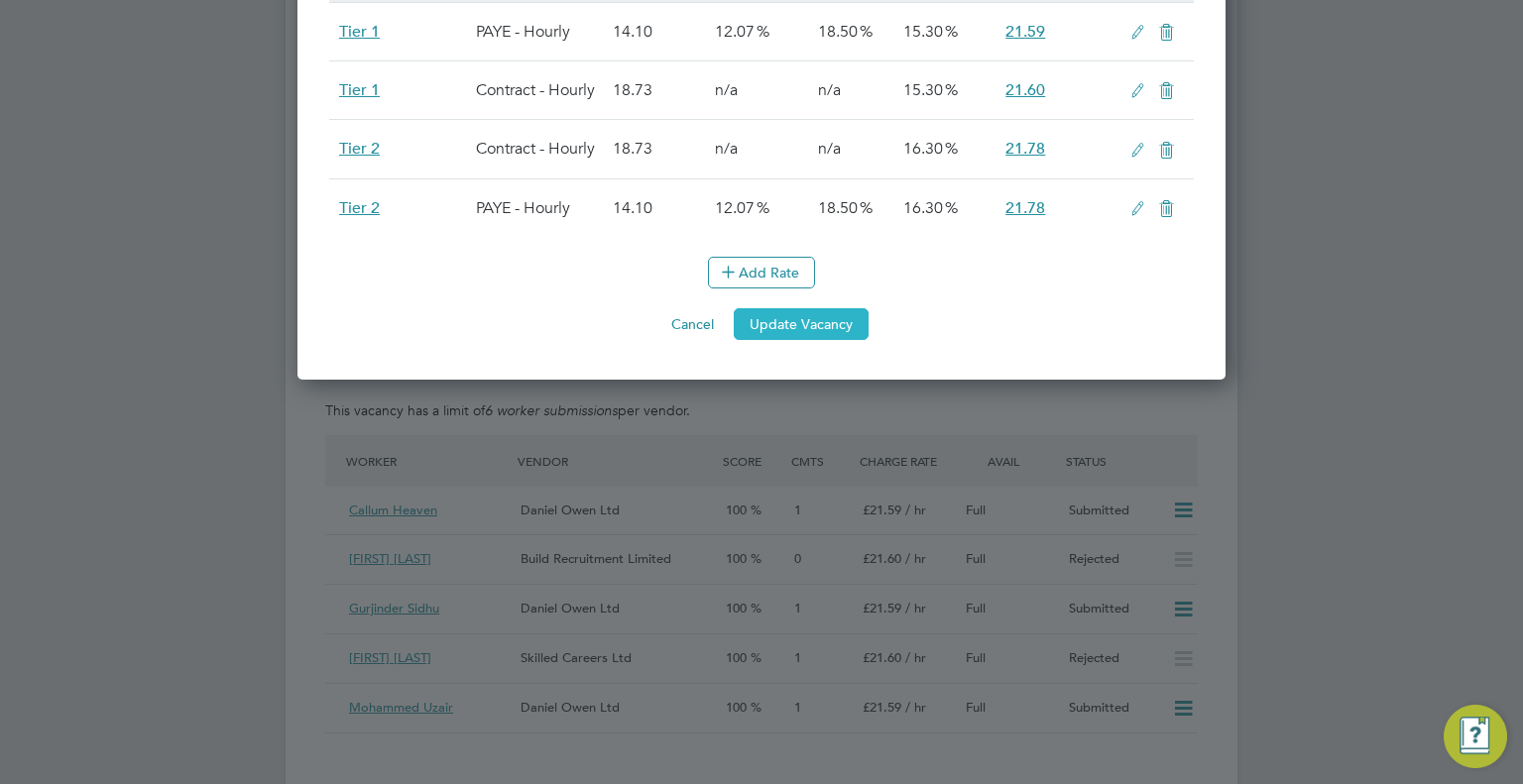 click on "Update Vacancy" at bounding box center (801, 324) 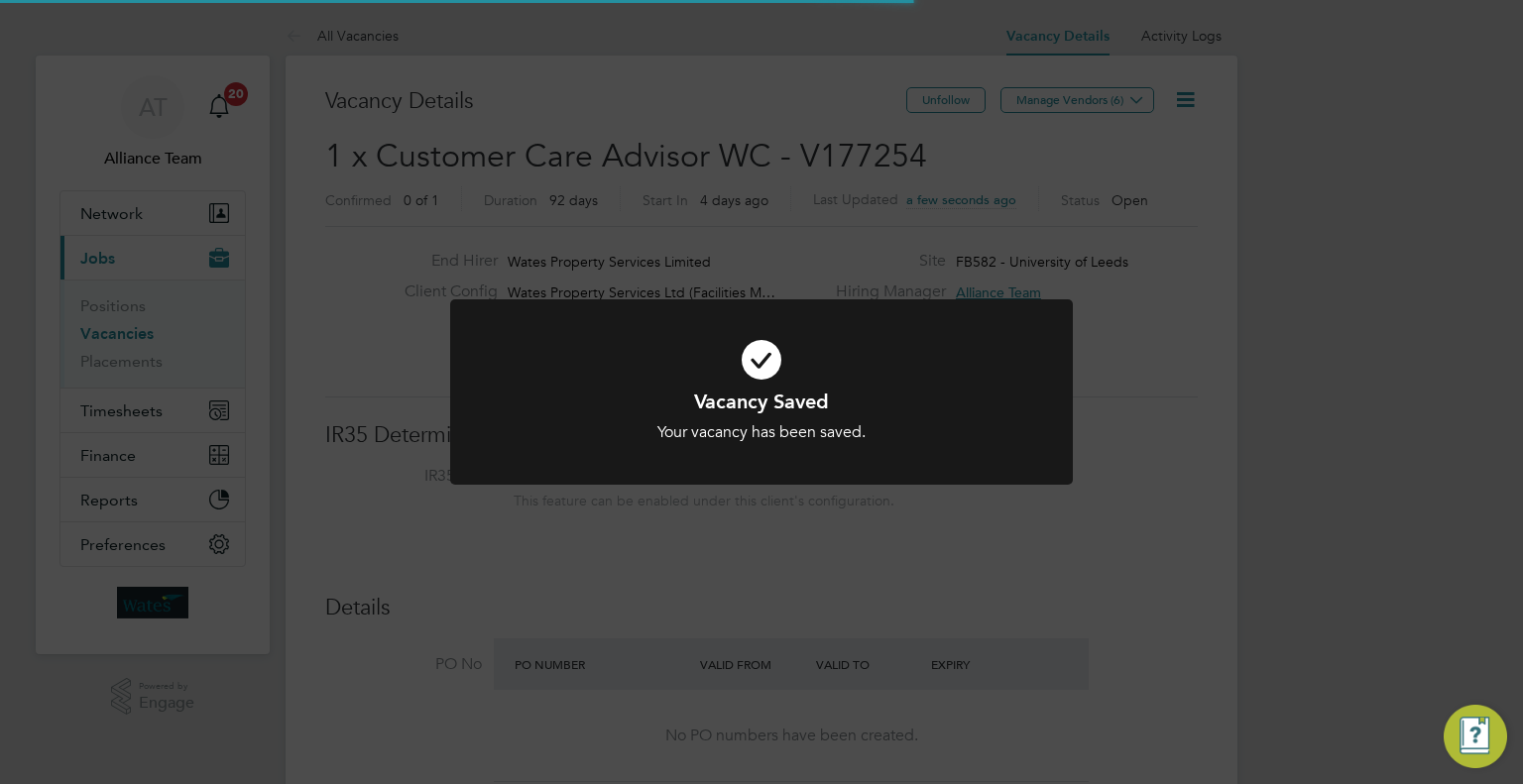 click on "Vacancy Saved Your vacancy has been saved. Cancel Okay" 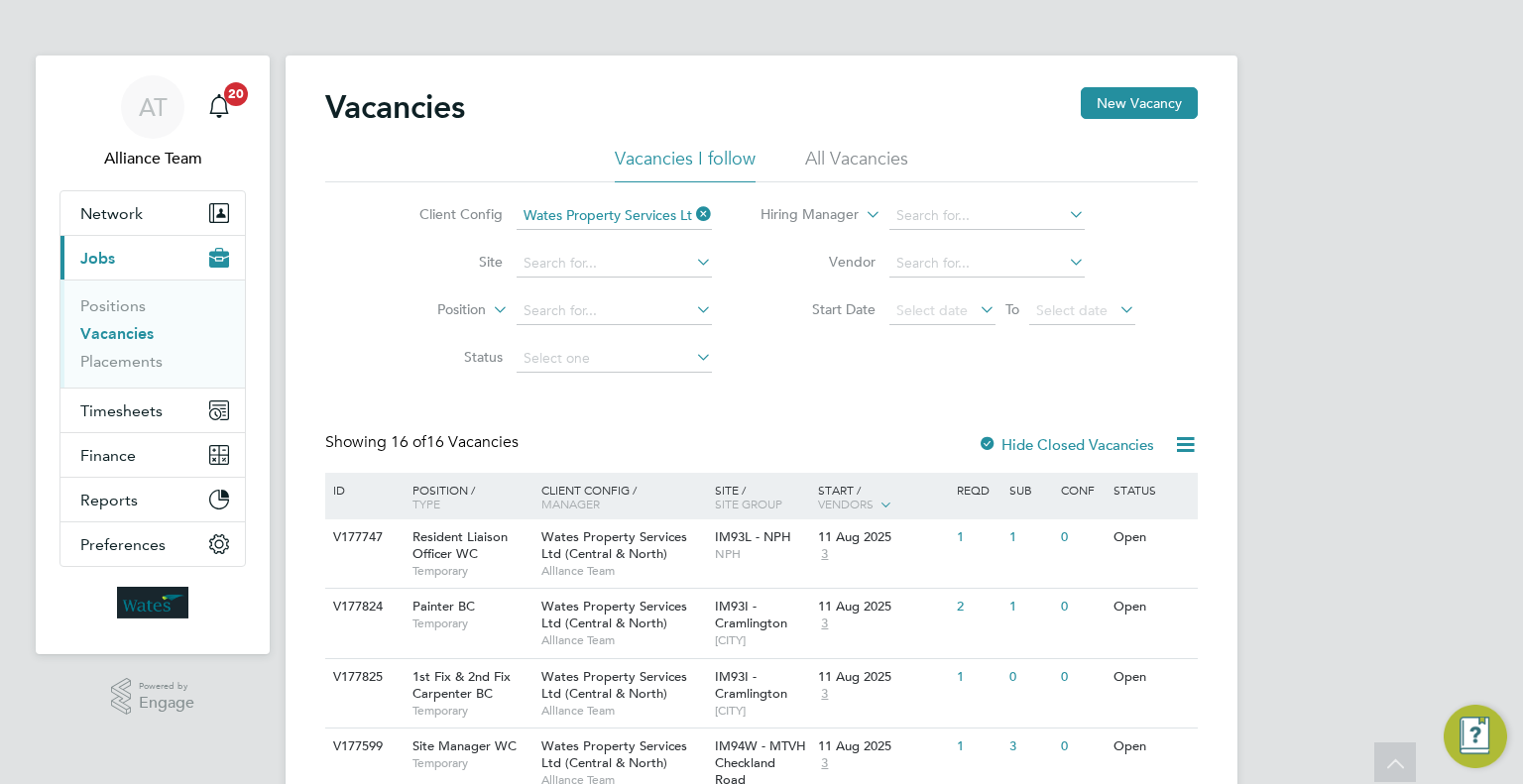 scroll, scrollTop: 752, scrollLeft: 0, axis: vertical 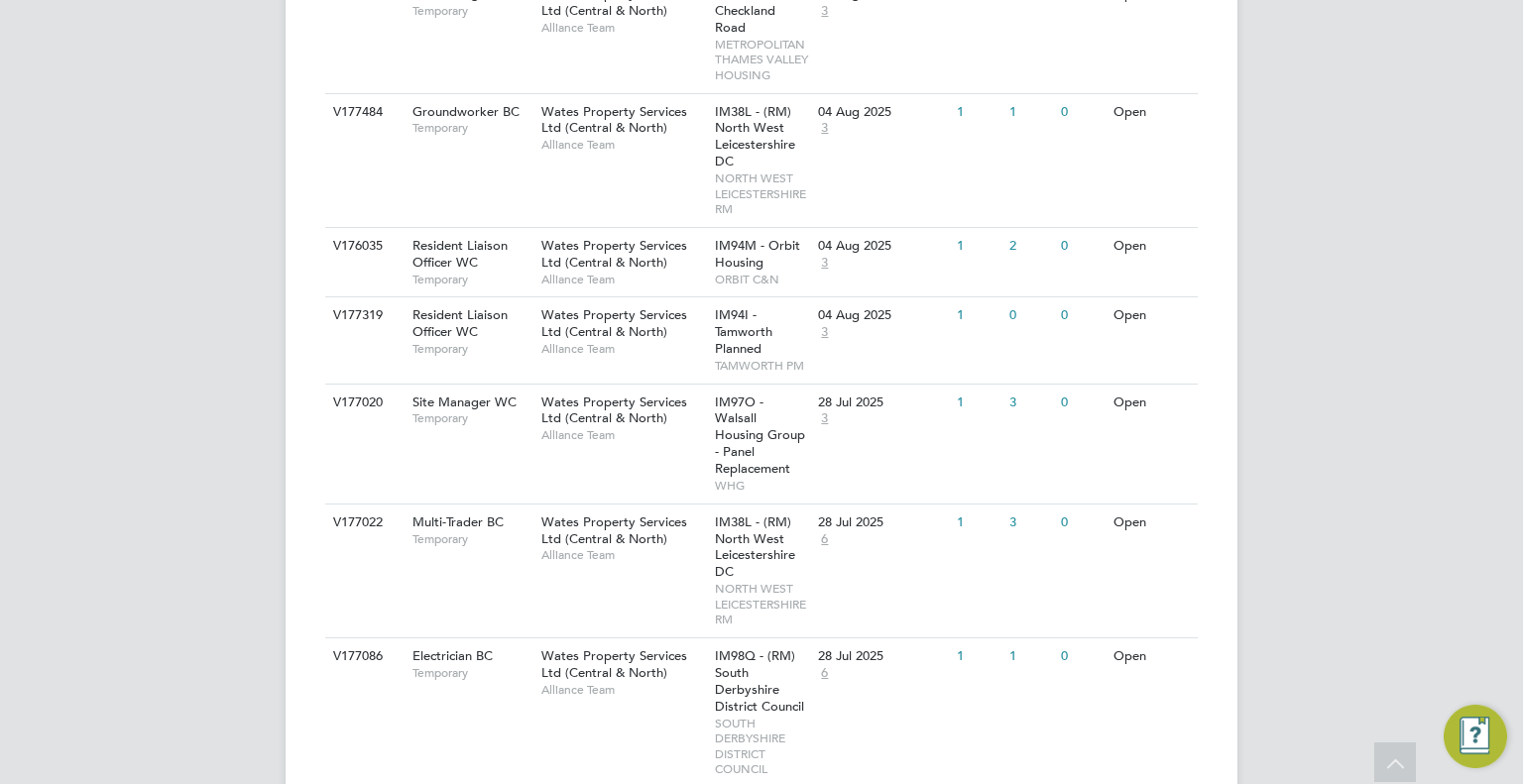 click on "AT   Alliance Team   Notifications
20   Applications:   Network
Team Members   Businesses   Sites   Workers   Contacts   Current page:   Jobs
Positions   Vacancies   Placements   Timesheets
Timesheets   Expenses   Finance
Invoices & Credit Notes   Statements   Payments   Reports
Report Downloads   Preferences
My Business   Branding   VMS Configurations   Notifications   Activity Logs
.st0{fill:#C0C1C2;}
Powered by Engage Vacancies New Vacancy Vacancies I follow All Vacancies Client Config   Wates Property Services Ltd (Central & North)   Site     Position     Status   Hiring Manager     Vendor   Start Date
Select date
To
Select date
Showing   16 of  16 Vacancies Hide Closed Vacancies ID  Position / Type" at bounding box center (762, 370) 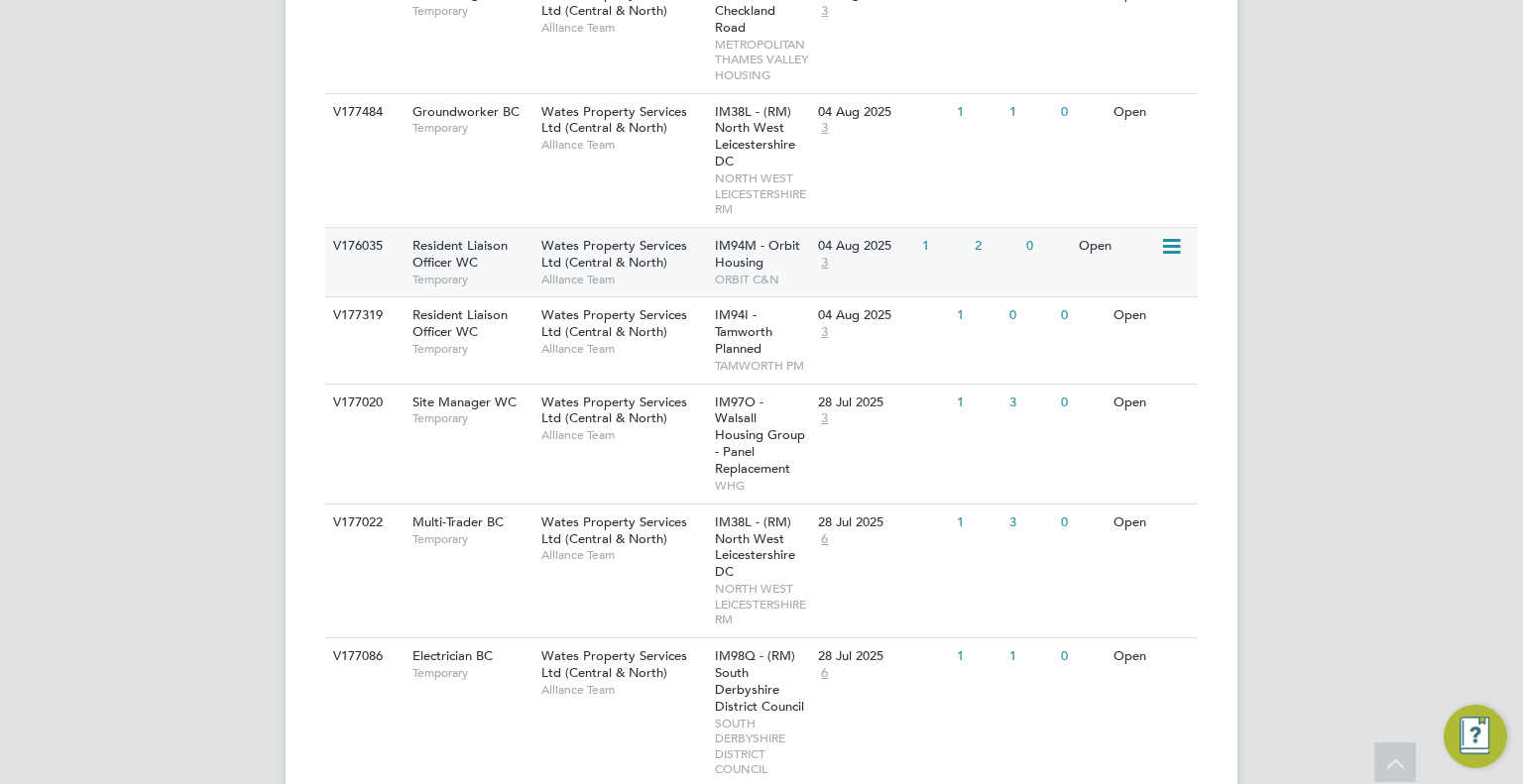 scroll, scrollTop: 0, scrollLeft: 0, axis: both 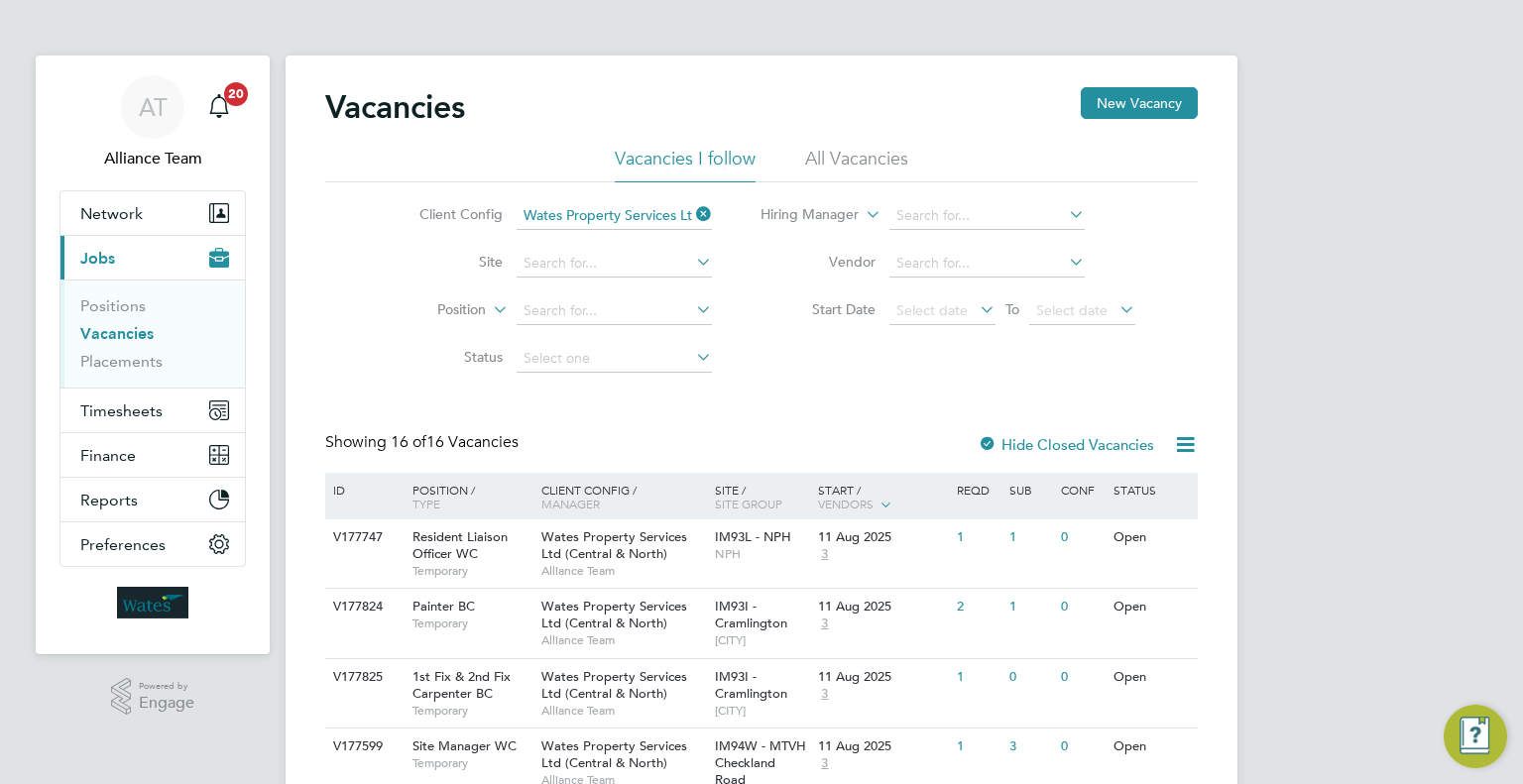click 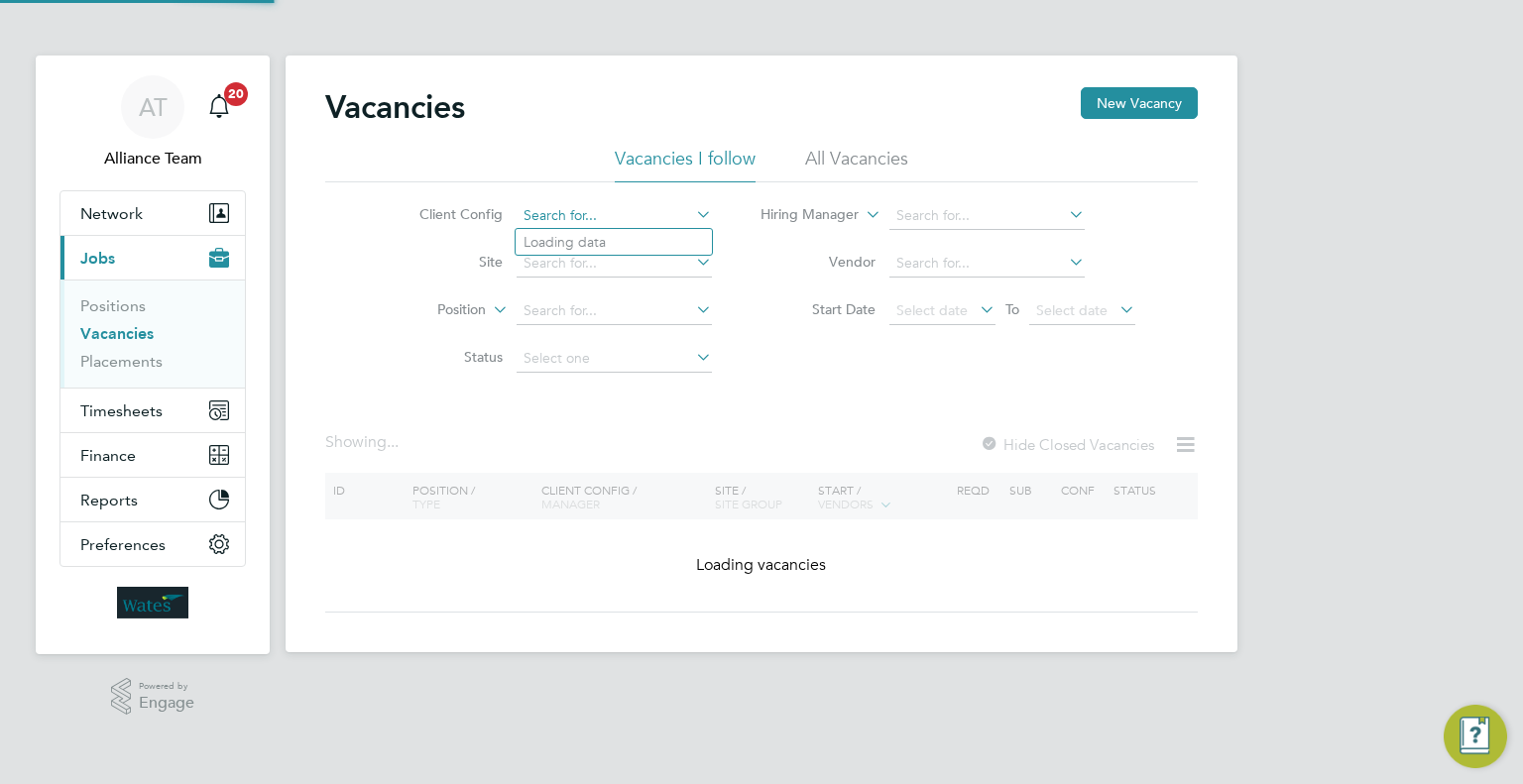 click 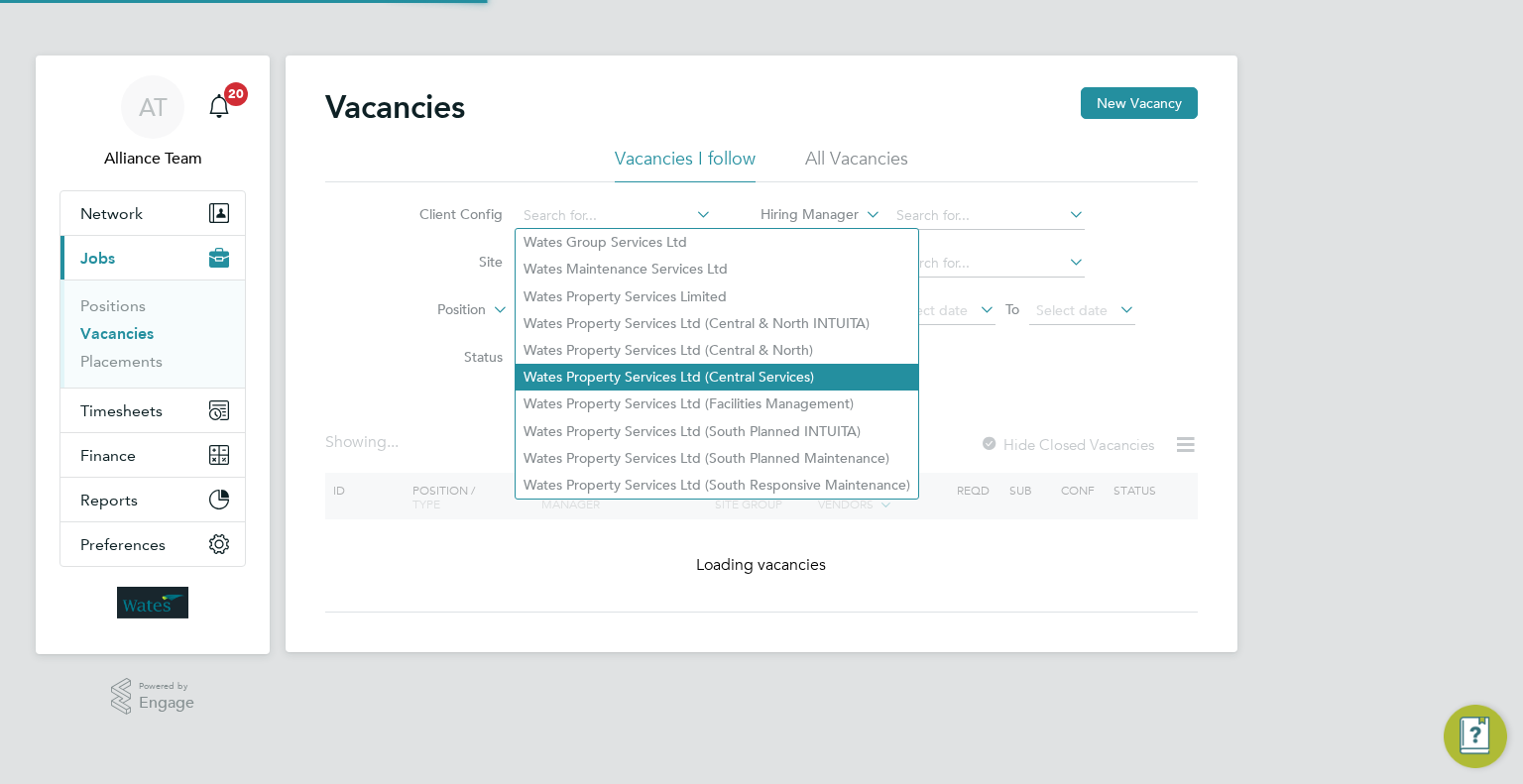 click on "Wates Property Services Ltd (Central Services)" 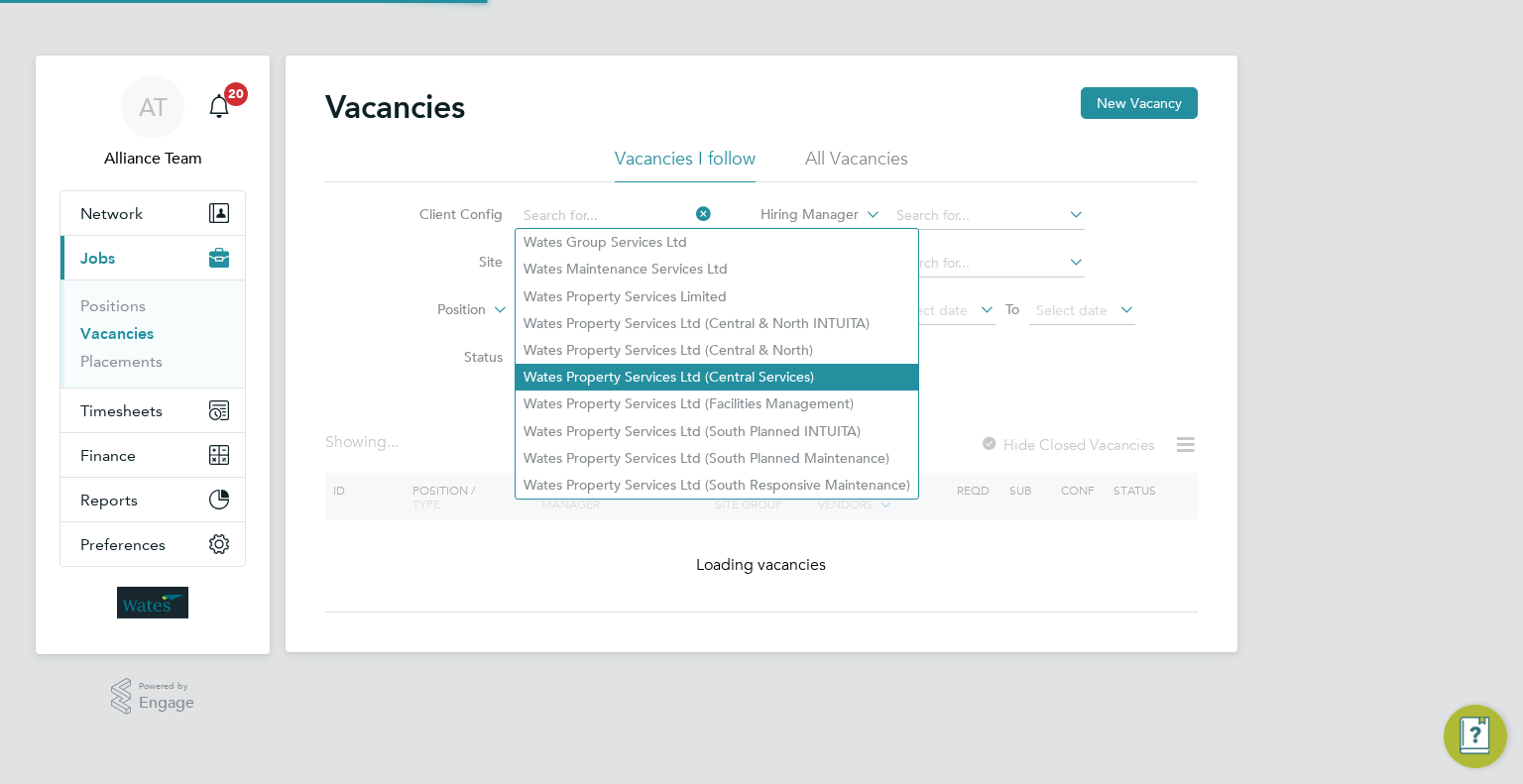 type on "Wates Property Services Ltd (Central Services)" 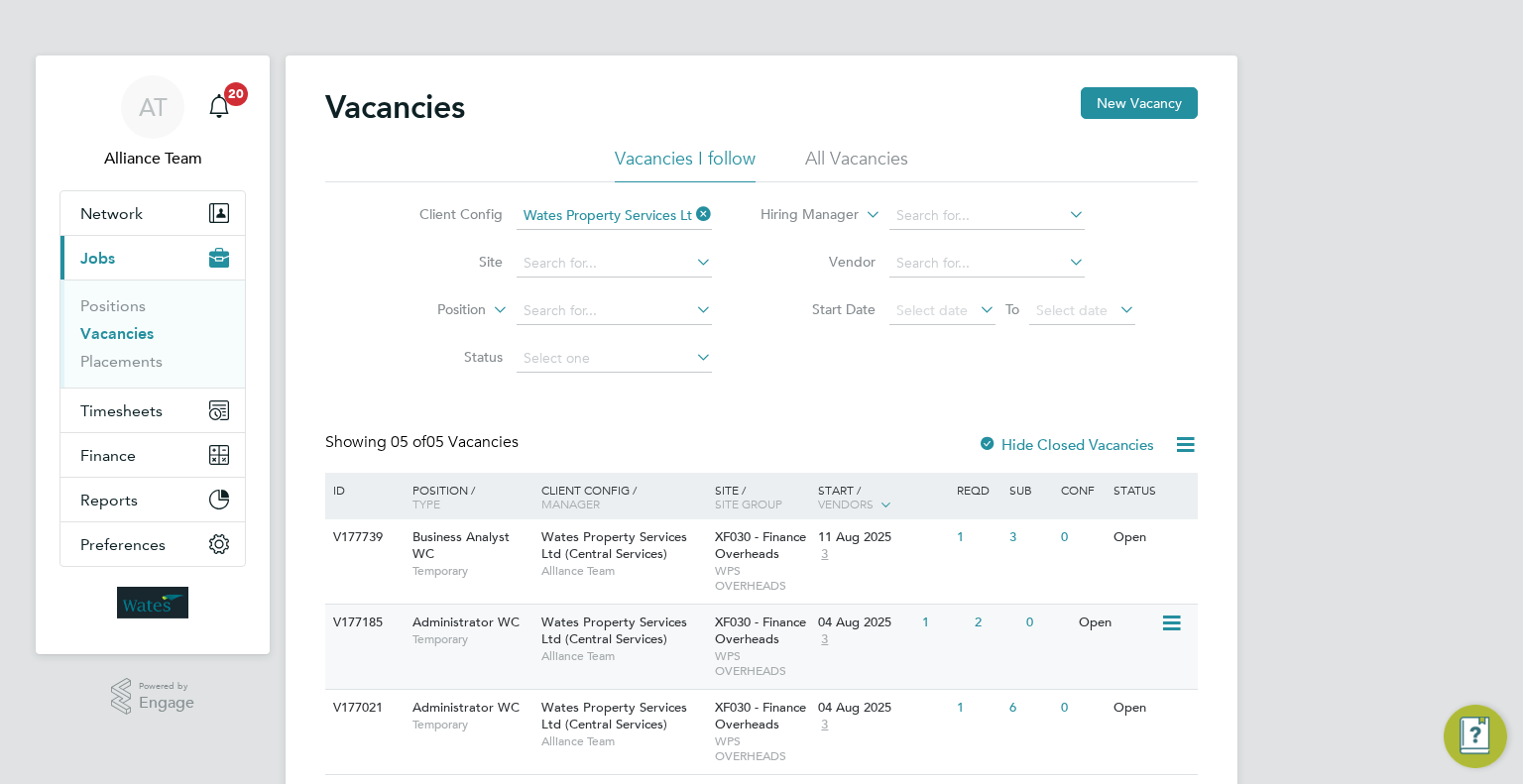 click on "XF030 - Finance Overheads" 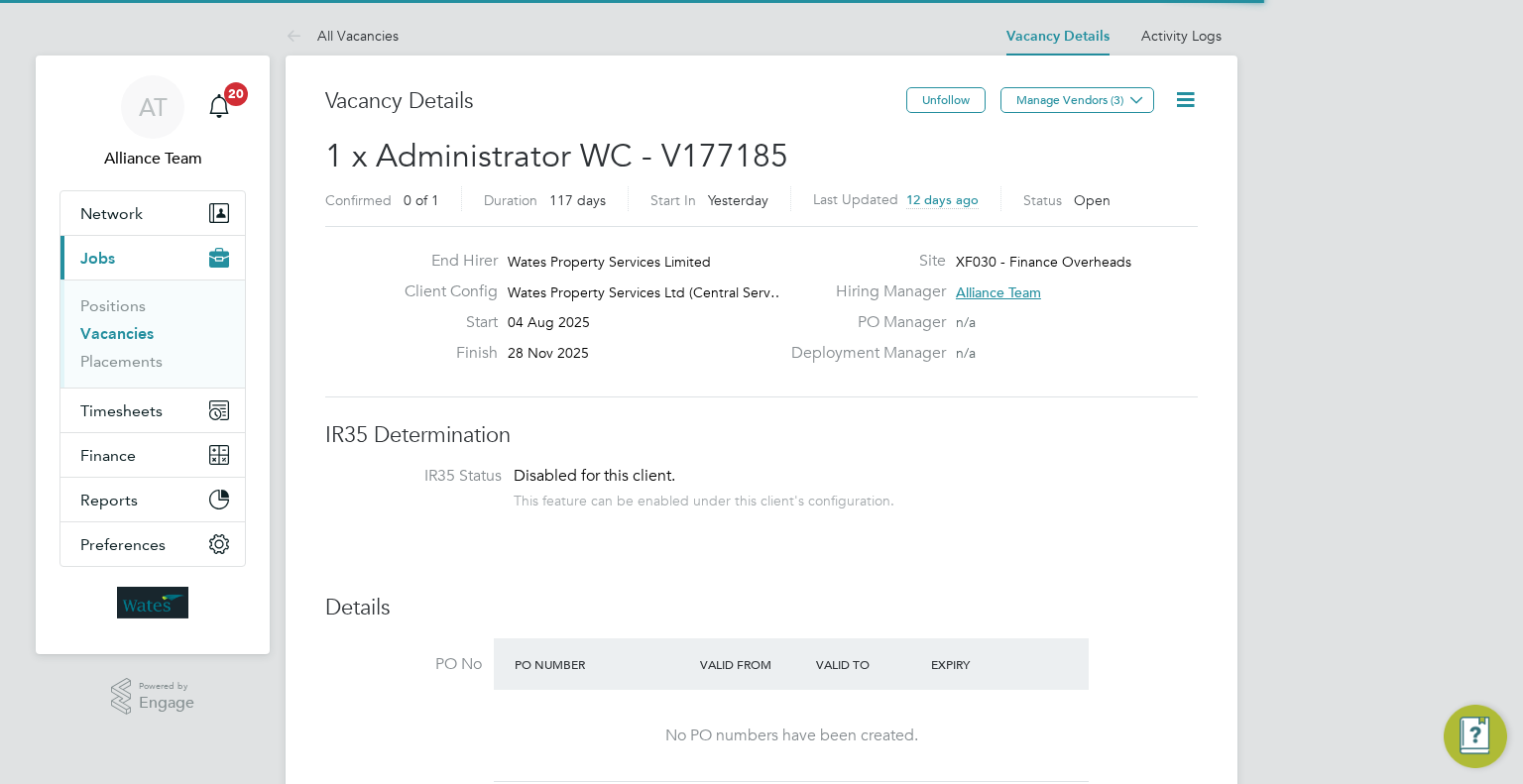 scroll, scrollTop: 0, scrollLeft: 0, axis: both 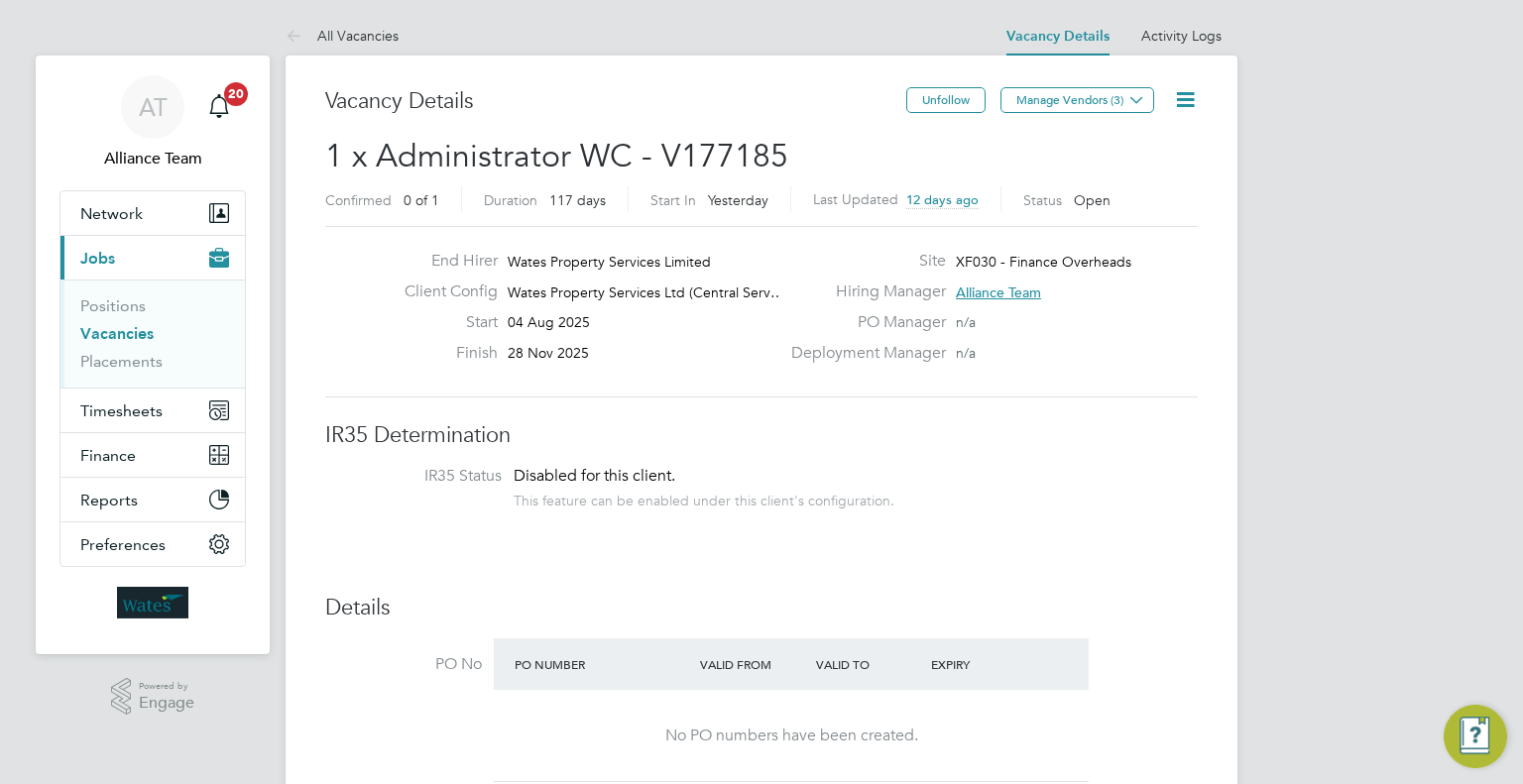type 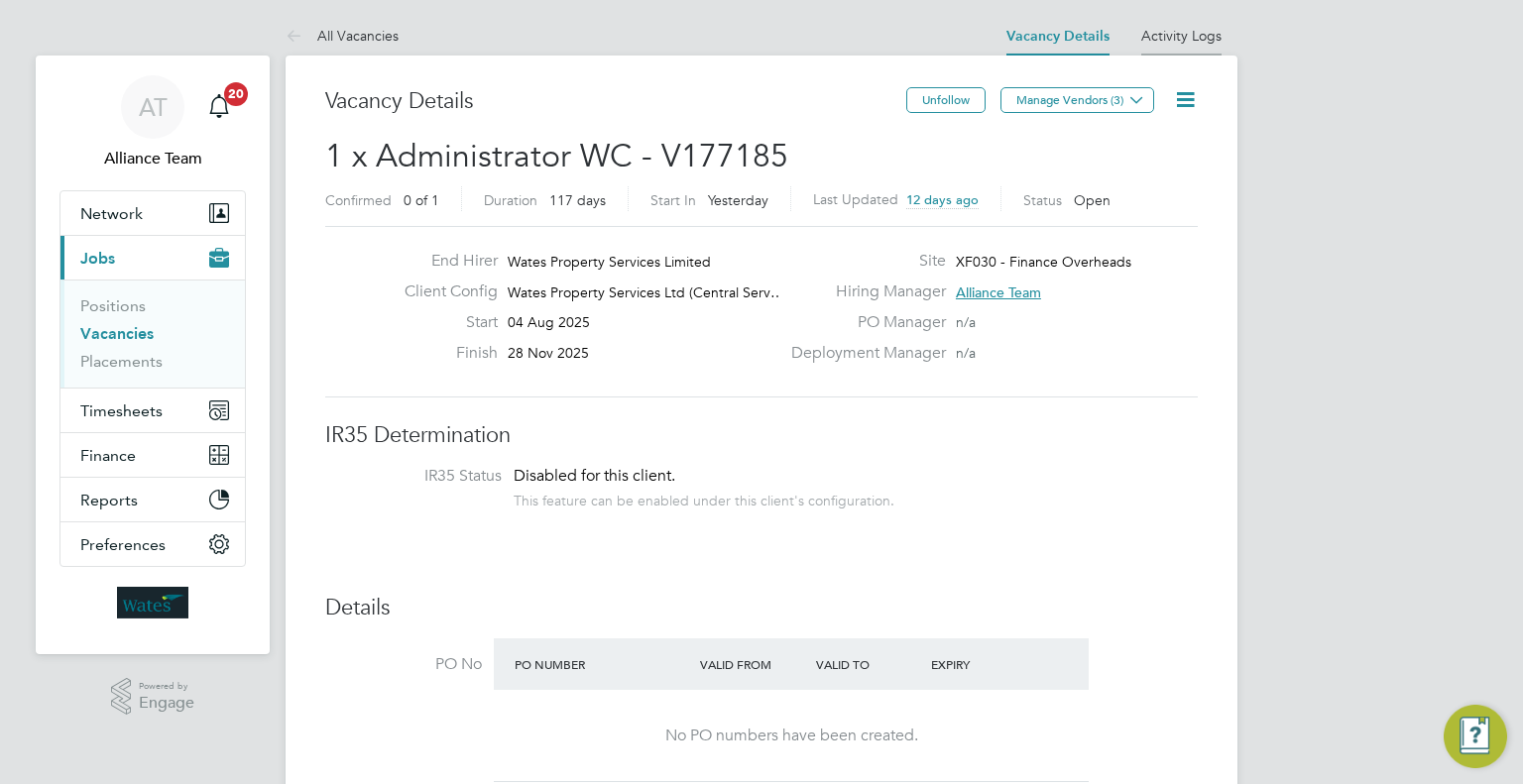 click on "Activity Logs" at bounding box center (1181, 36) 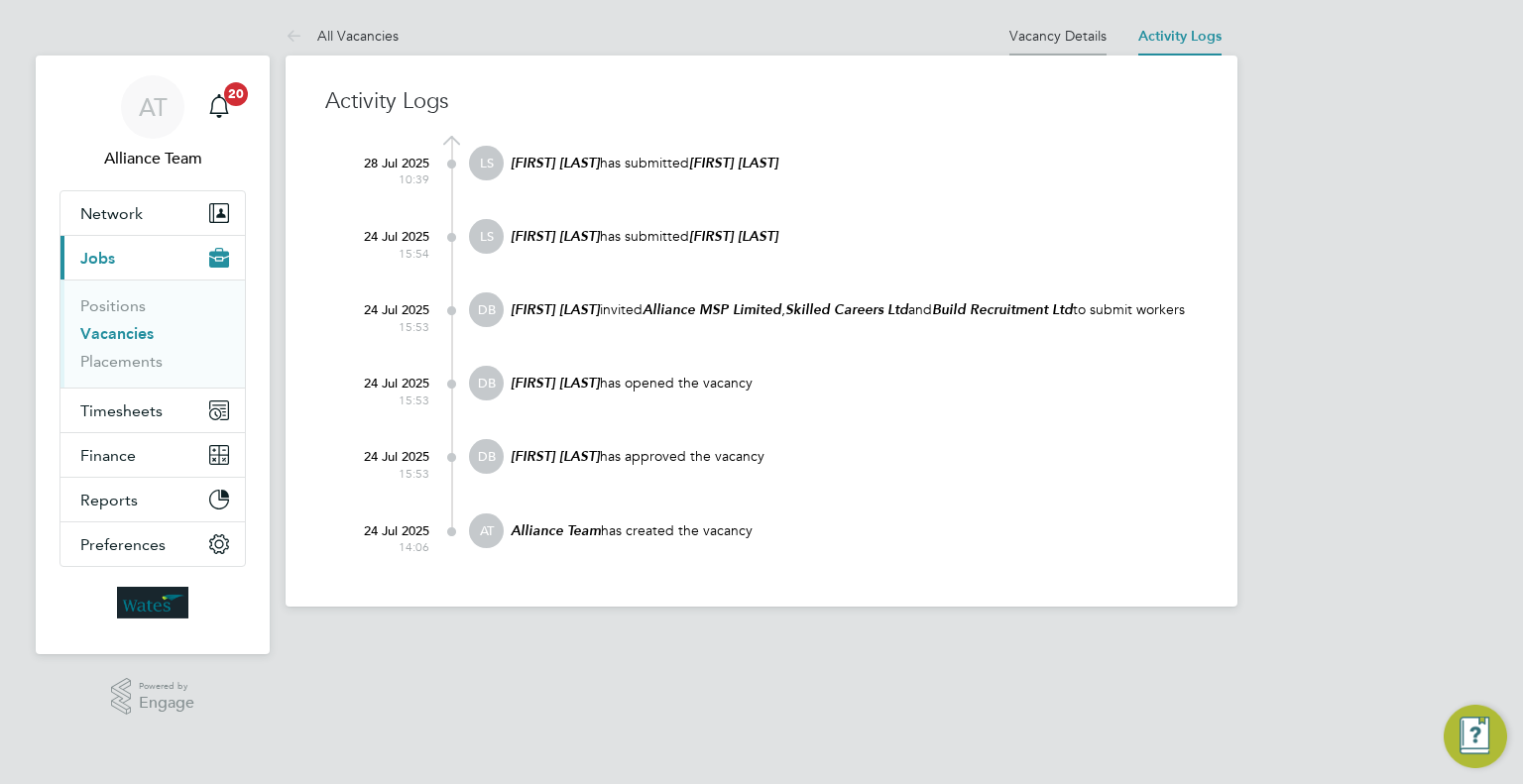 click on "Vacancy Details" at bounding box center (1058, 36) 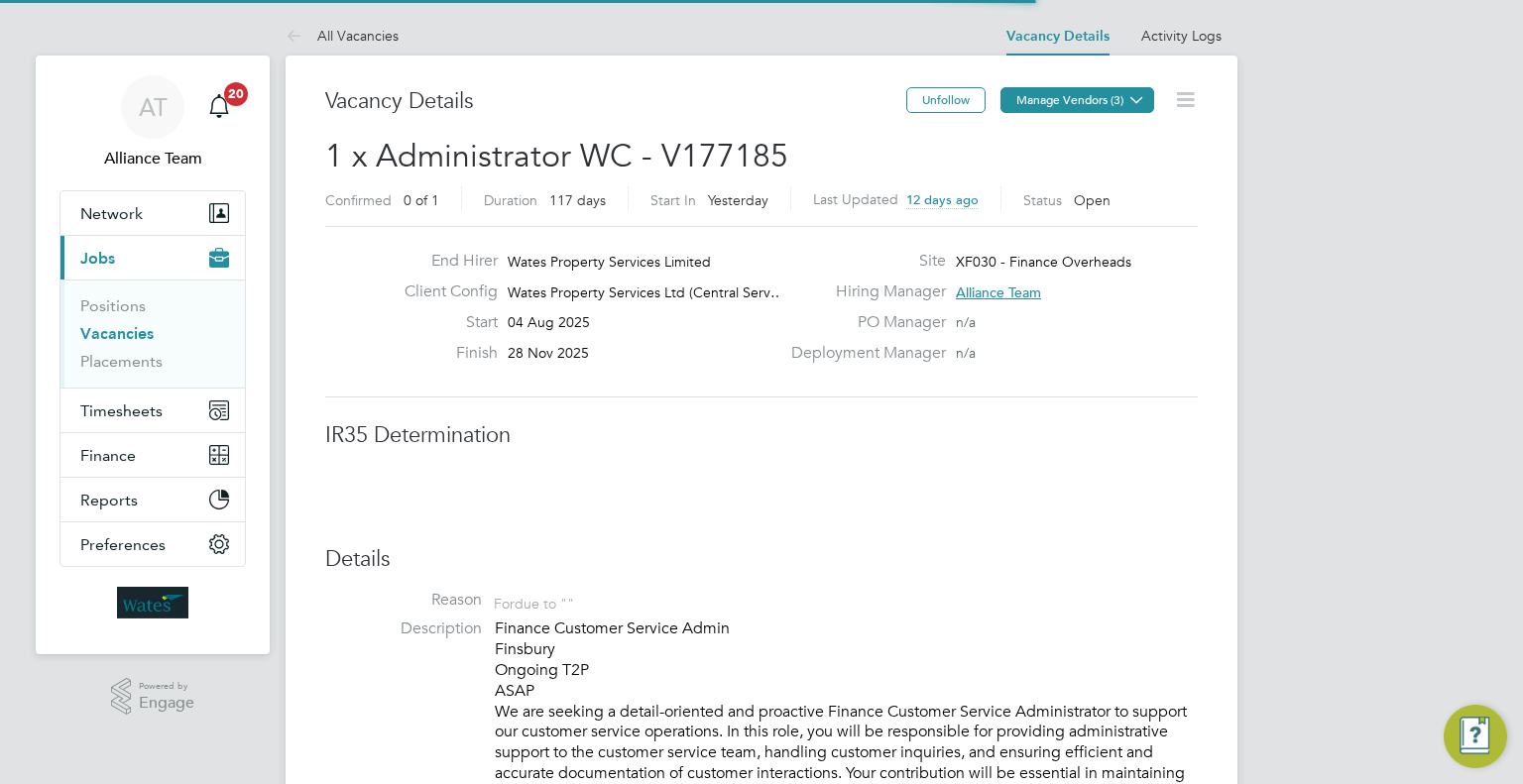 click on "Manage Vendors (3)" 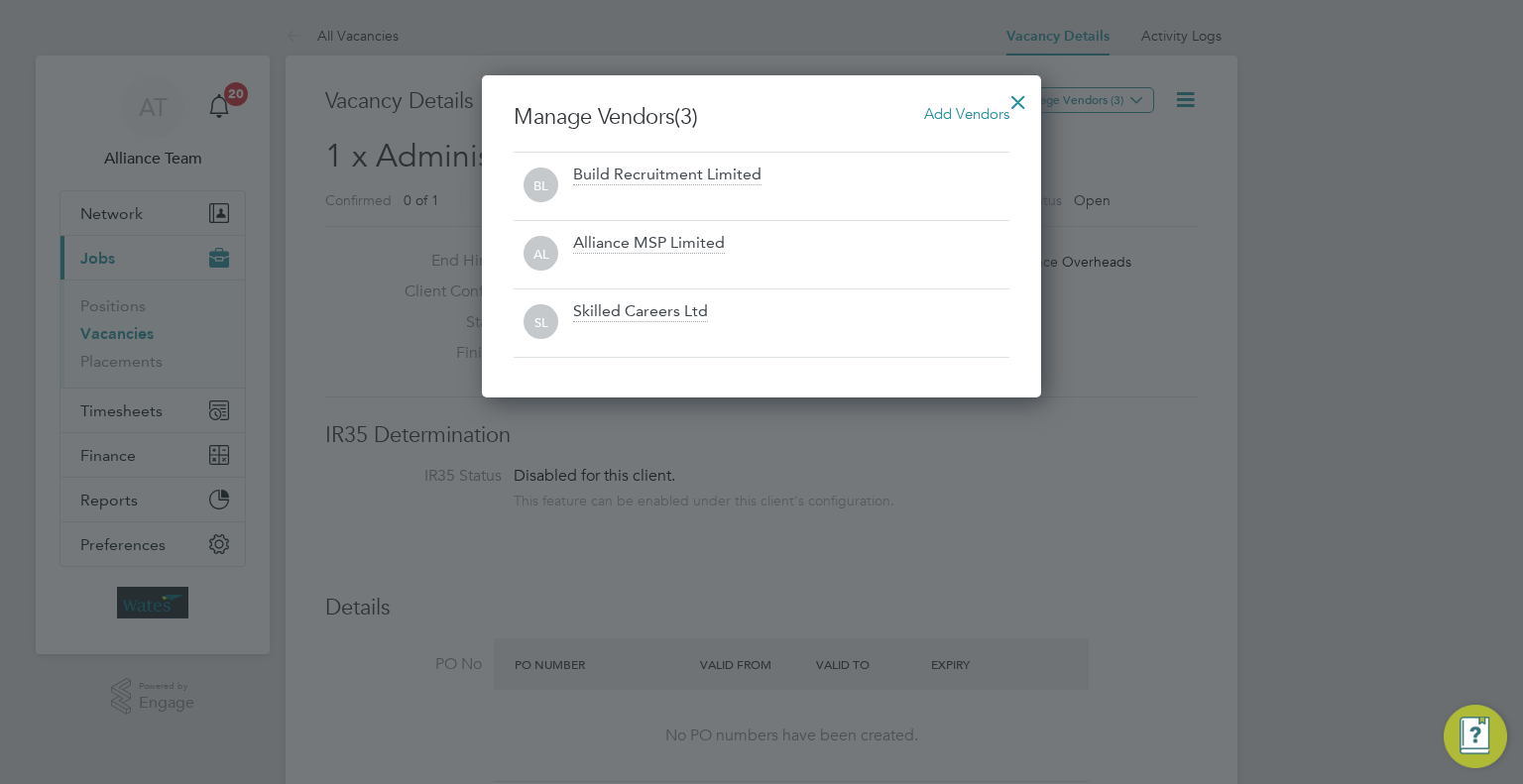 click on "Add Vendors" at bounding box center (967, 113) 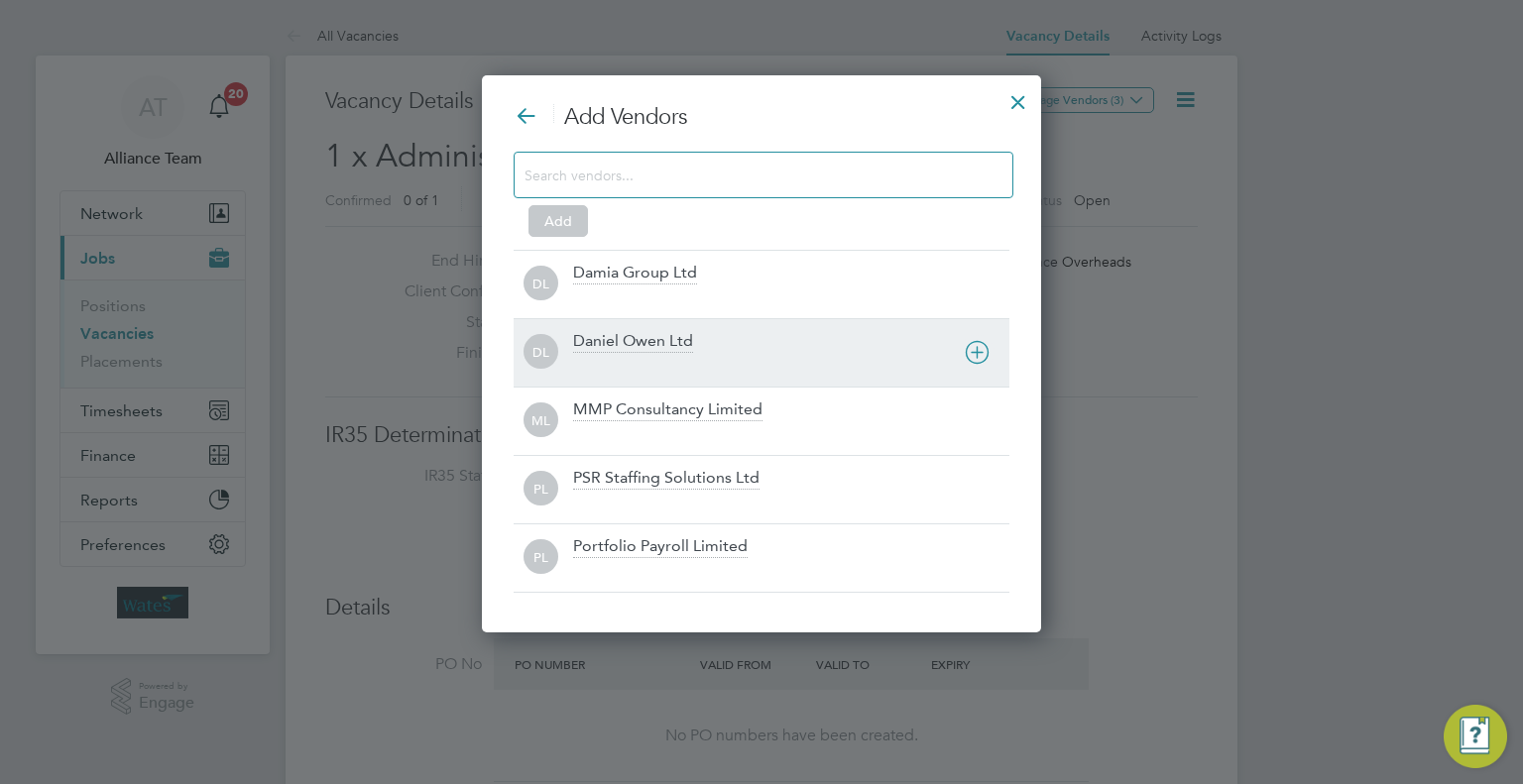 click on "Daniel Owen Ltd" at bounding box center [633, 342] 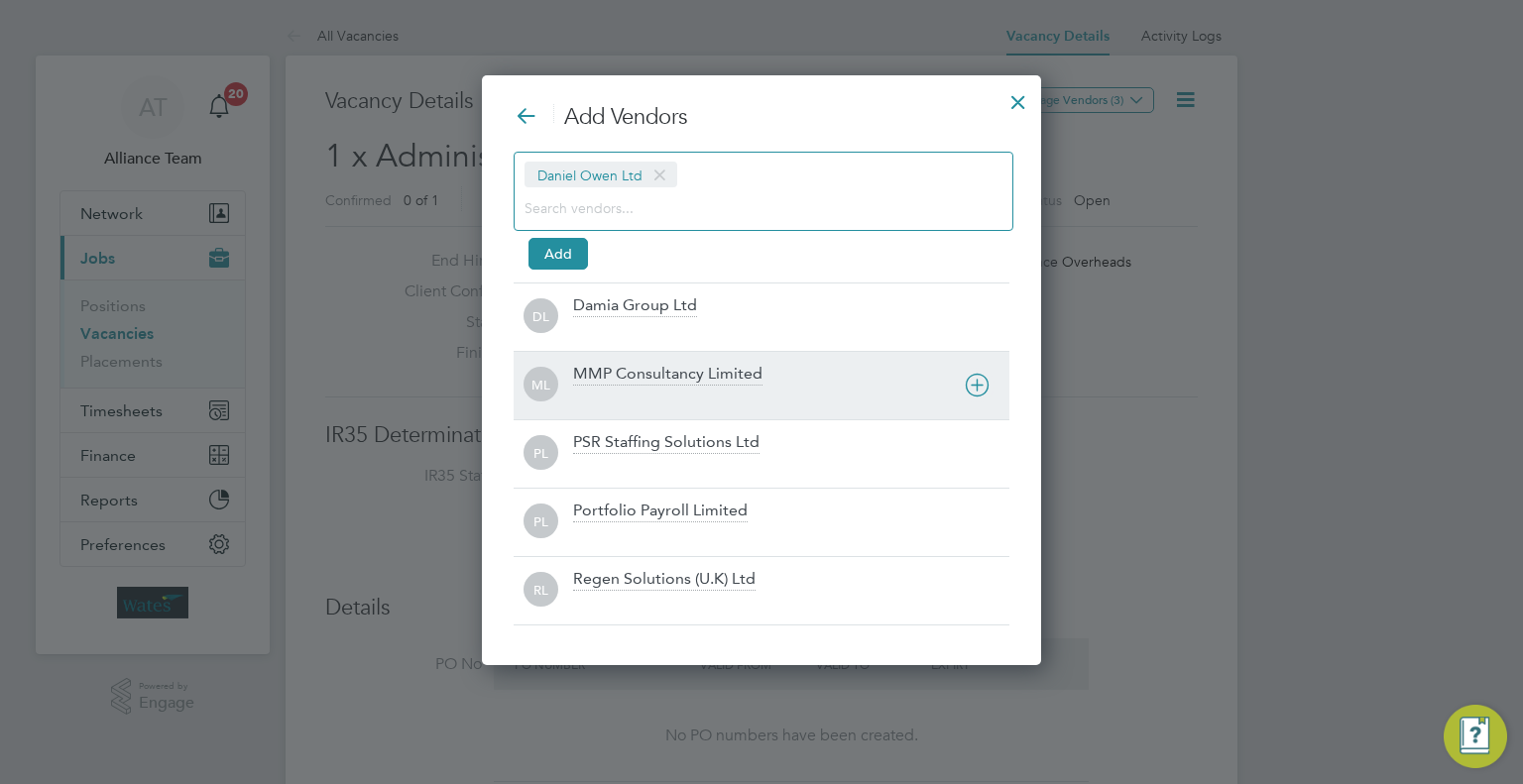 scroll, scrollTop: 9, scrollLeft: 10, axis: both 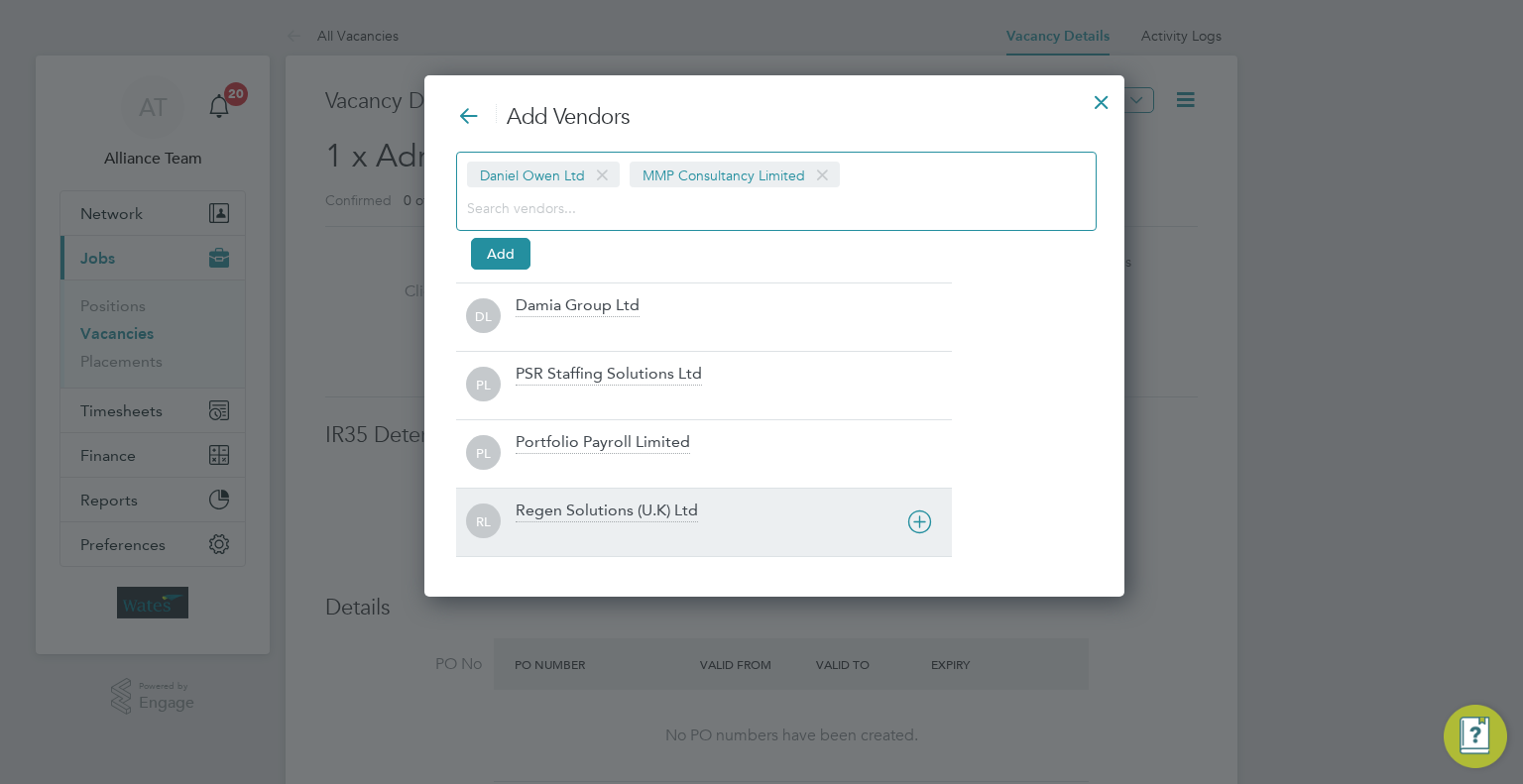 click on "Regen Solutions (U.K) Ltd" at bounding box center (607, 511) 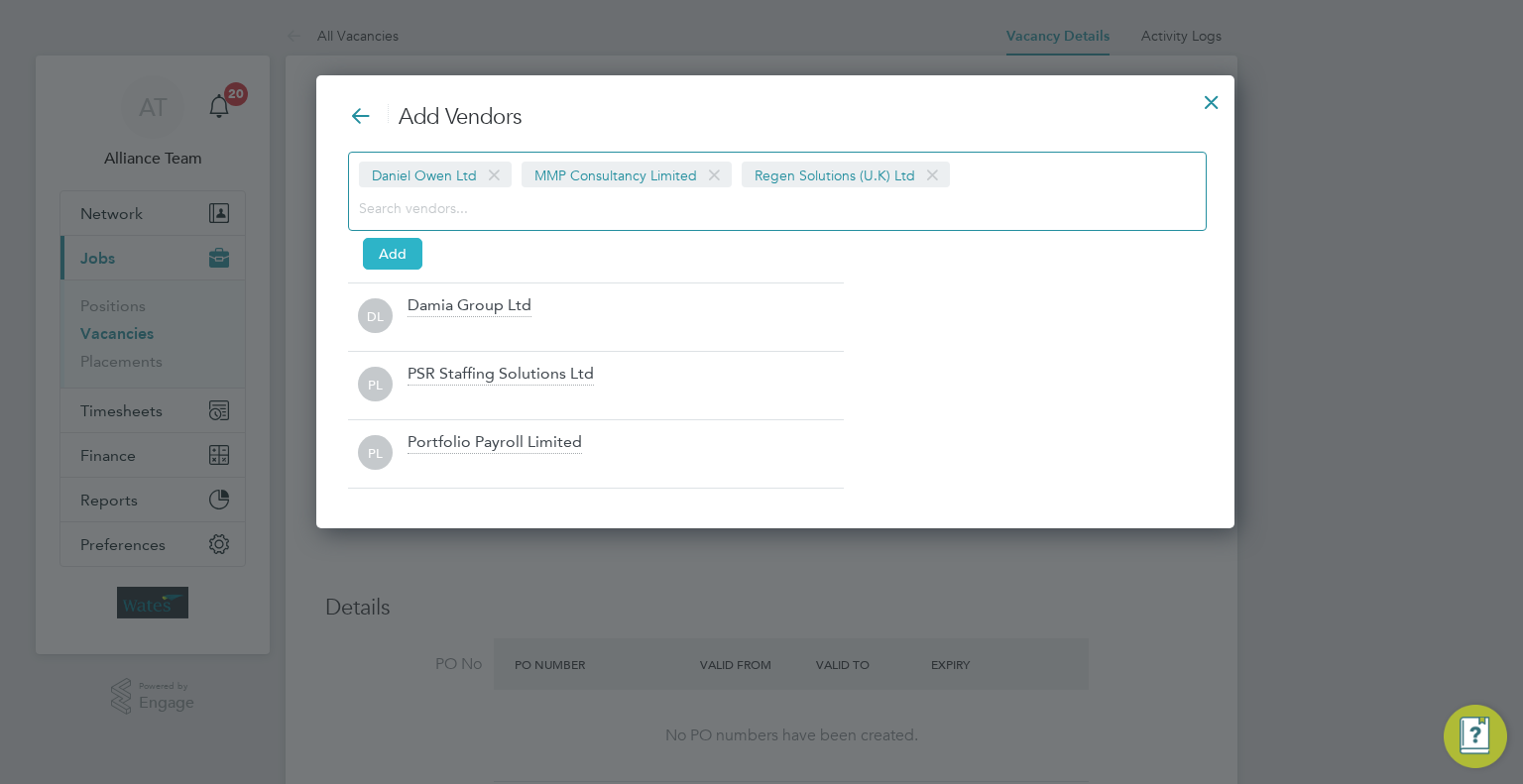 click on "Add" at bounding box center [393, 254] 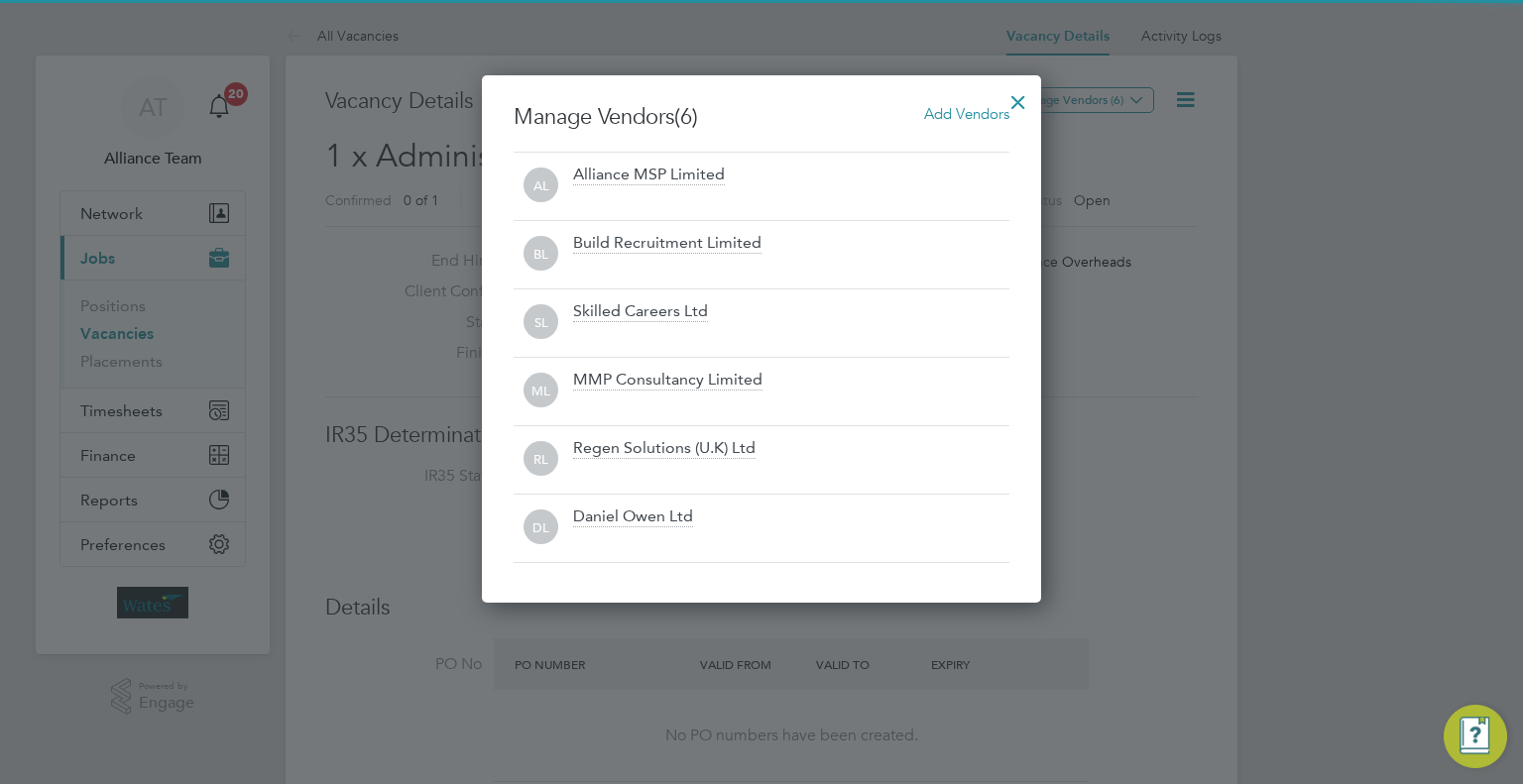 click at bounding box center (1018, 97) 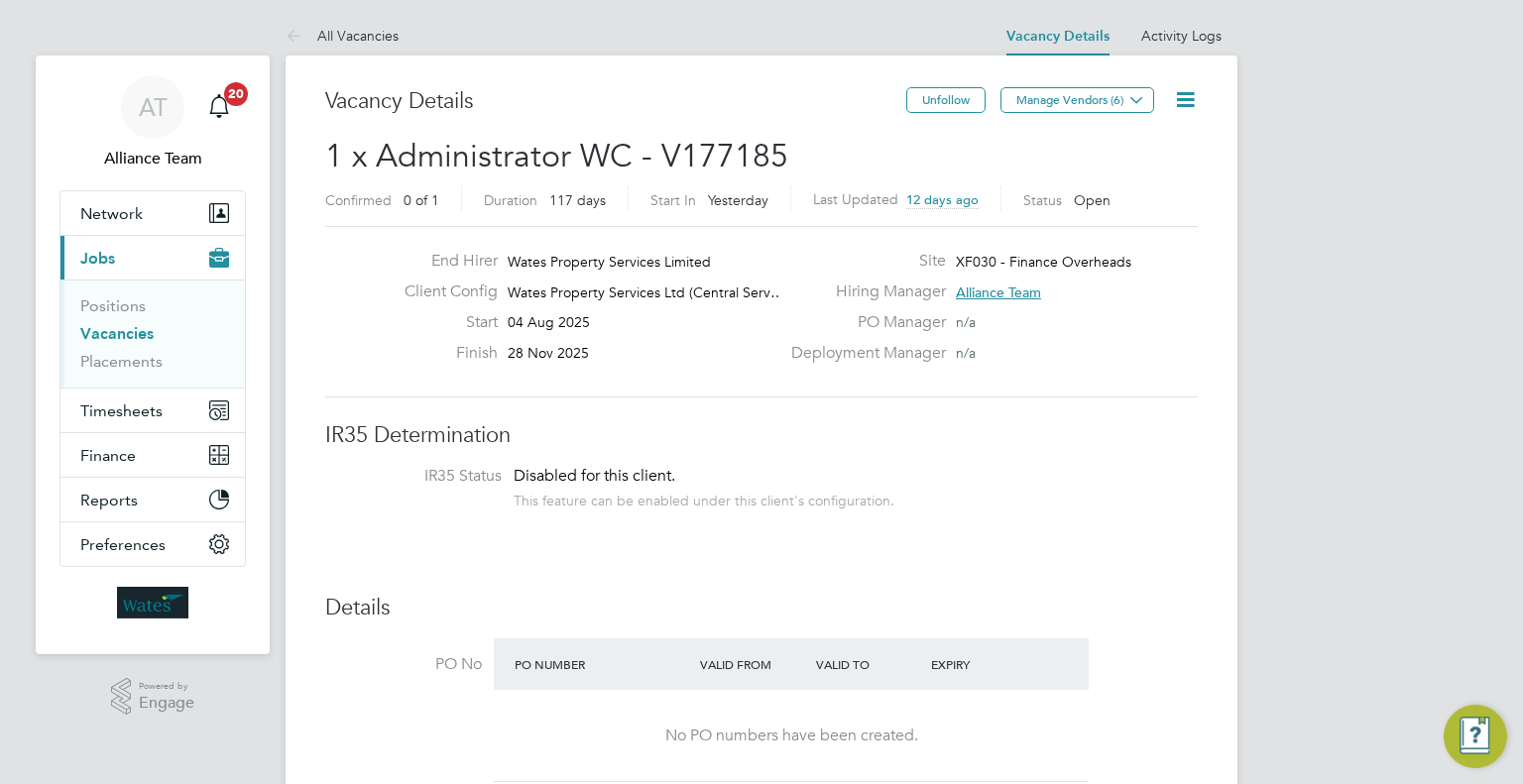 click 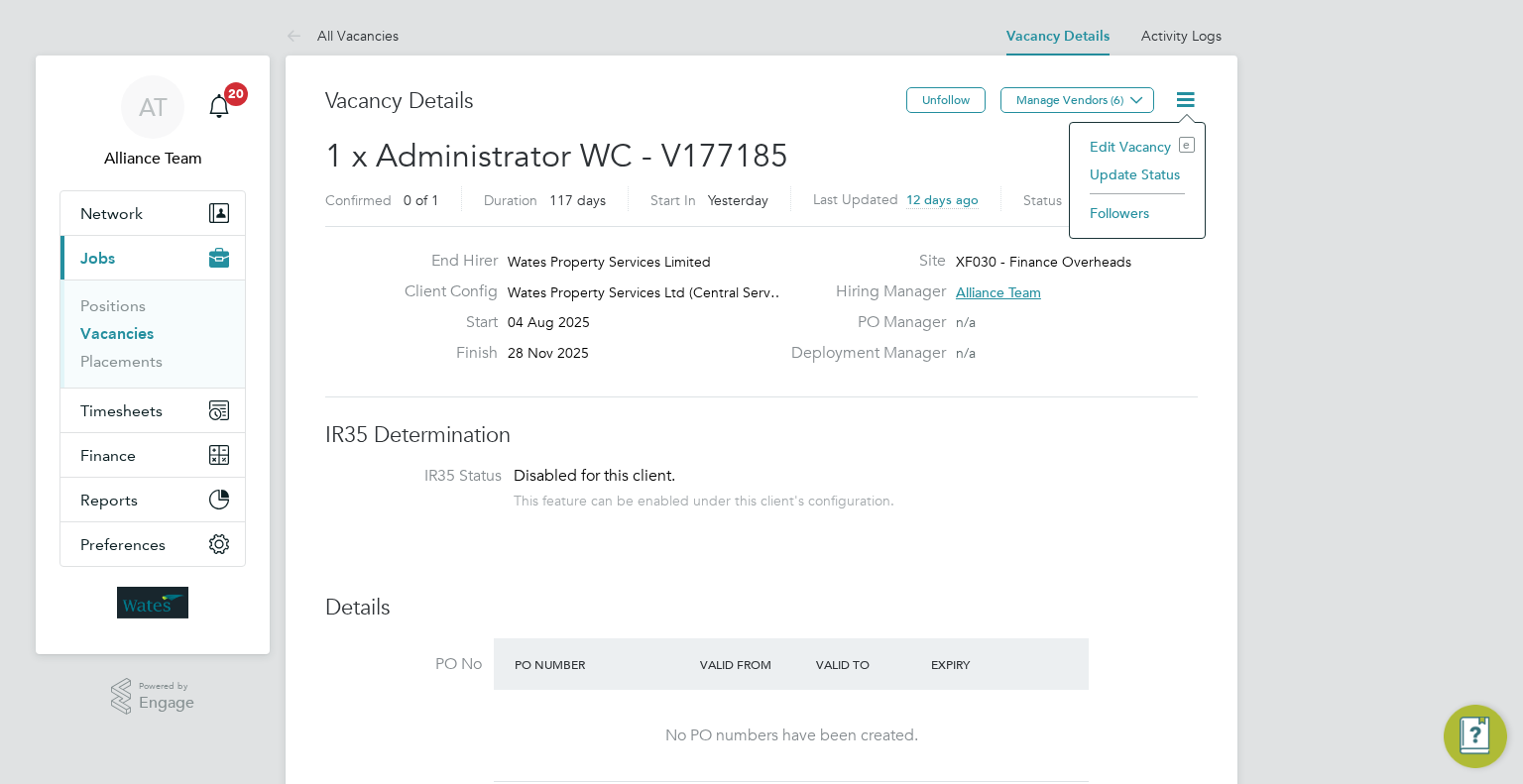 click on "Followers" 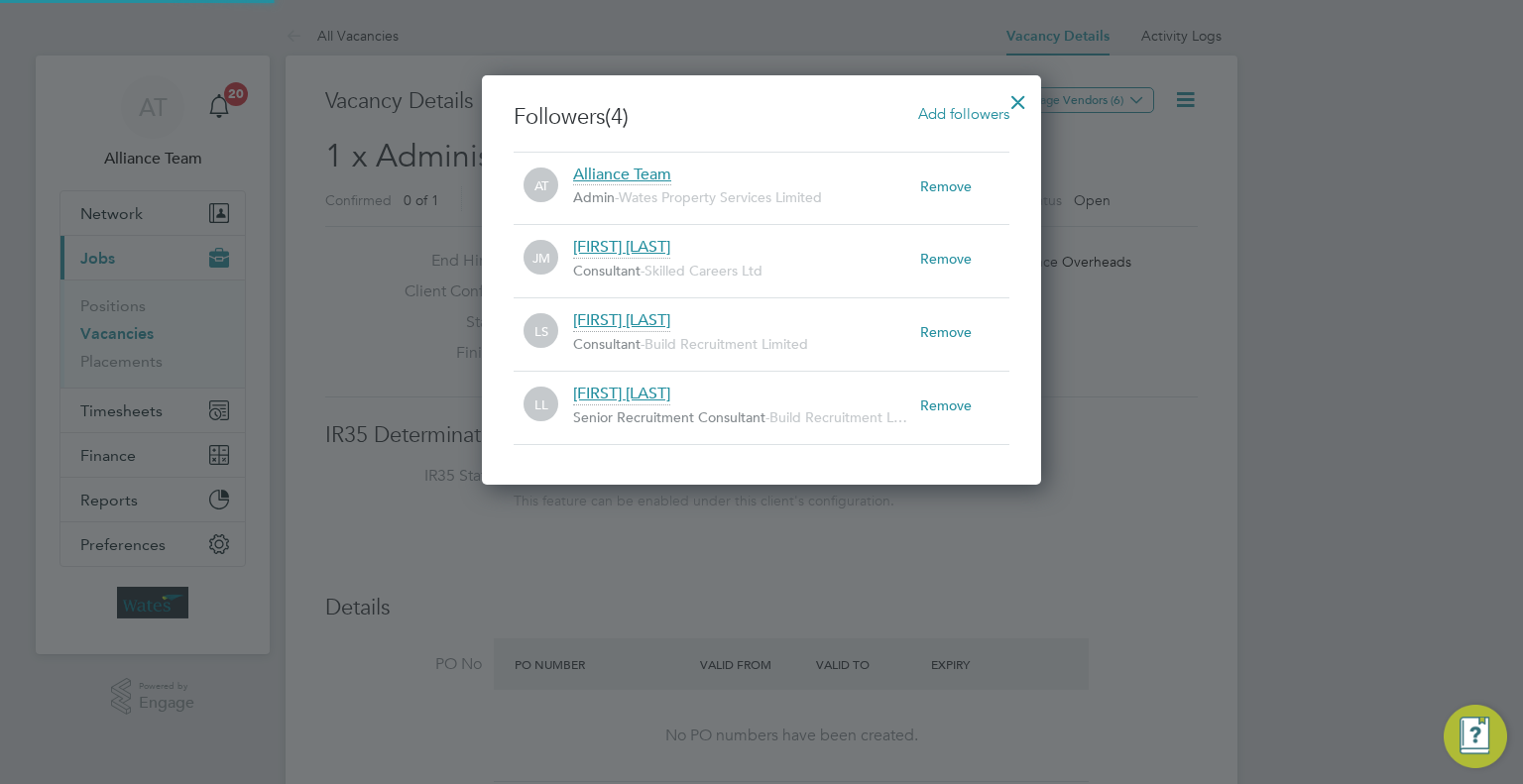 click on "Add followers" at bounding box center [964, 113] 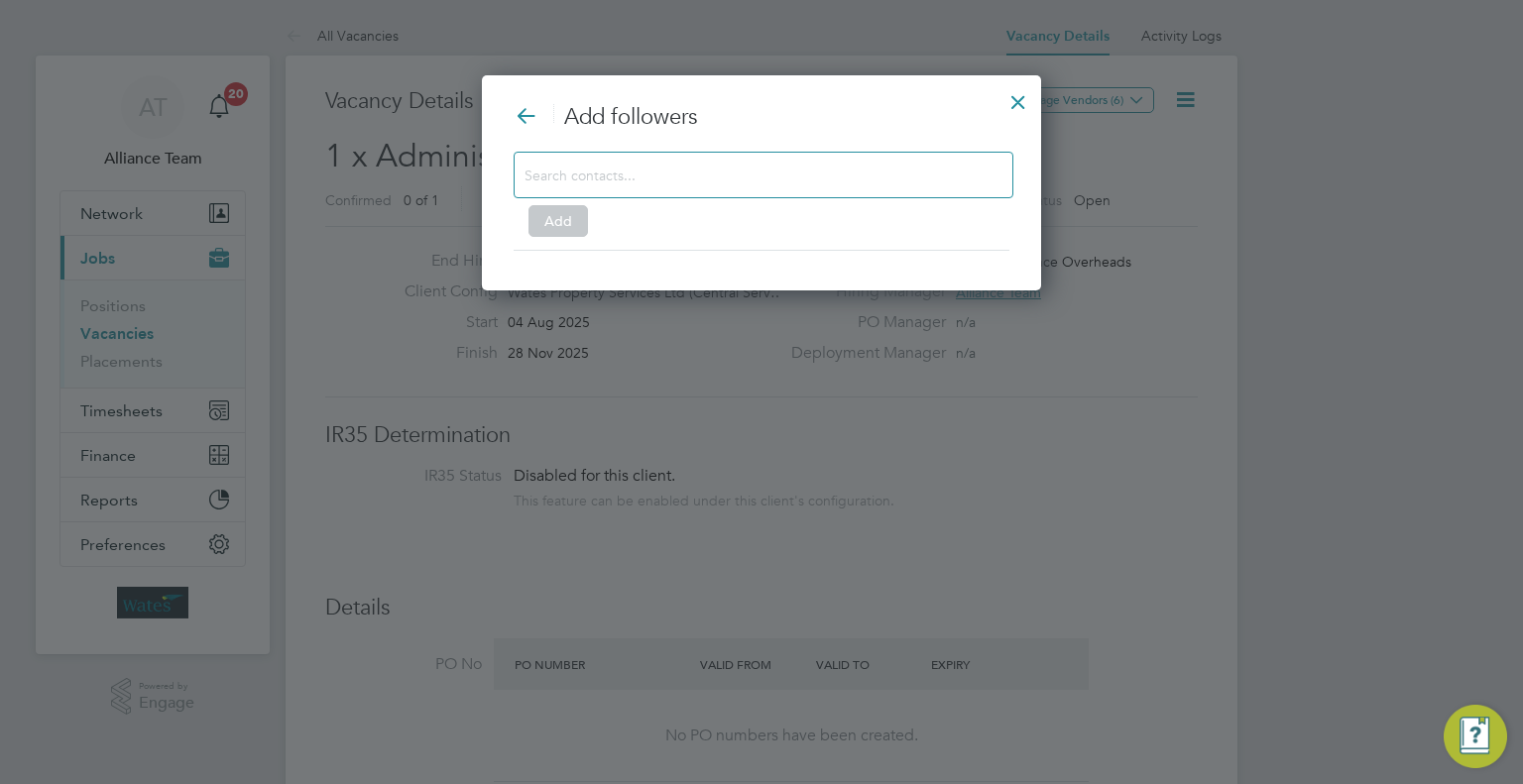 click at bounding box center (763, 174) 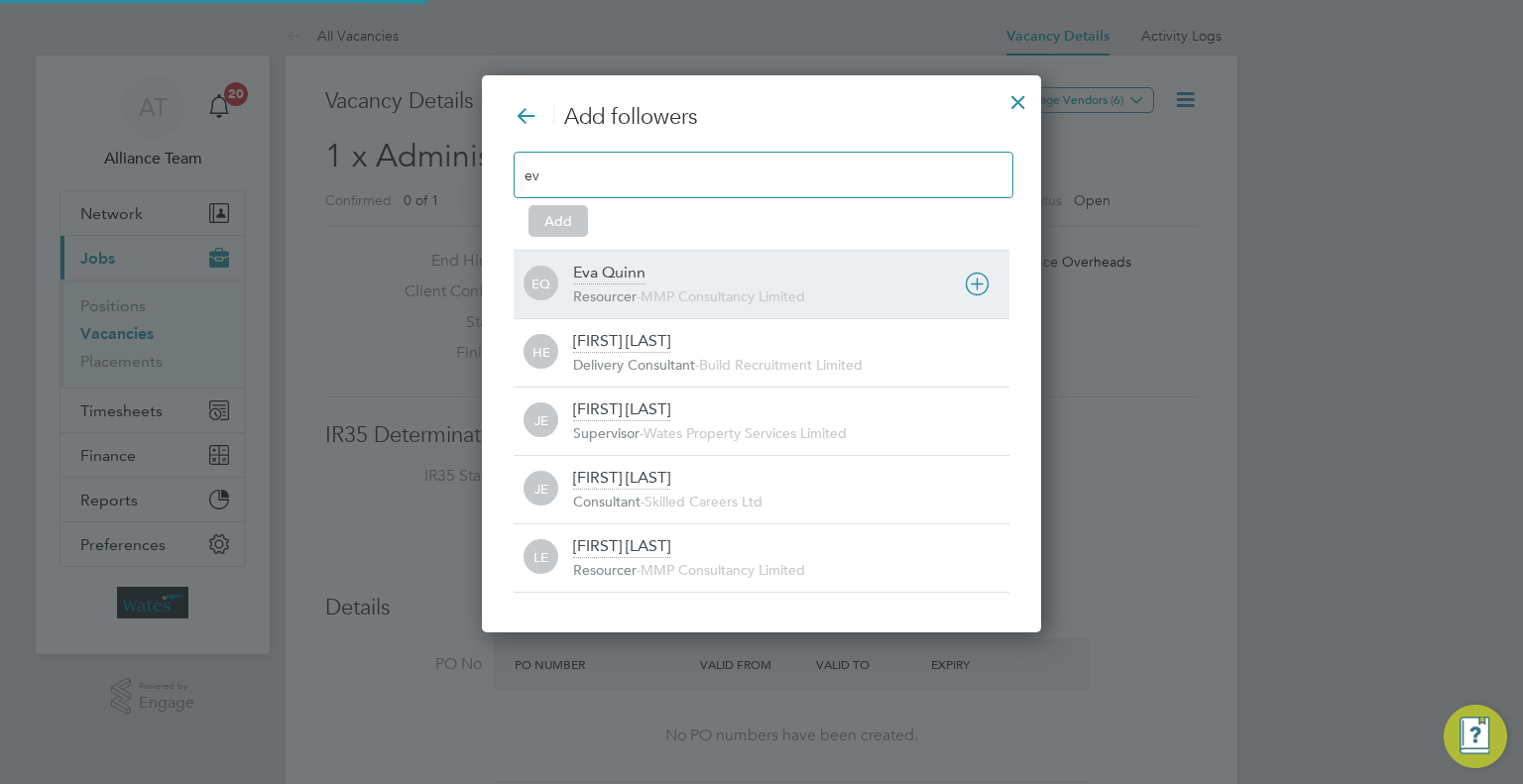 type on "ev" 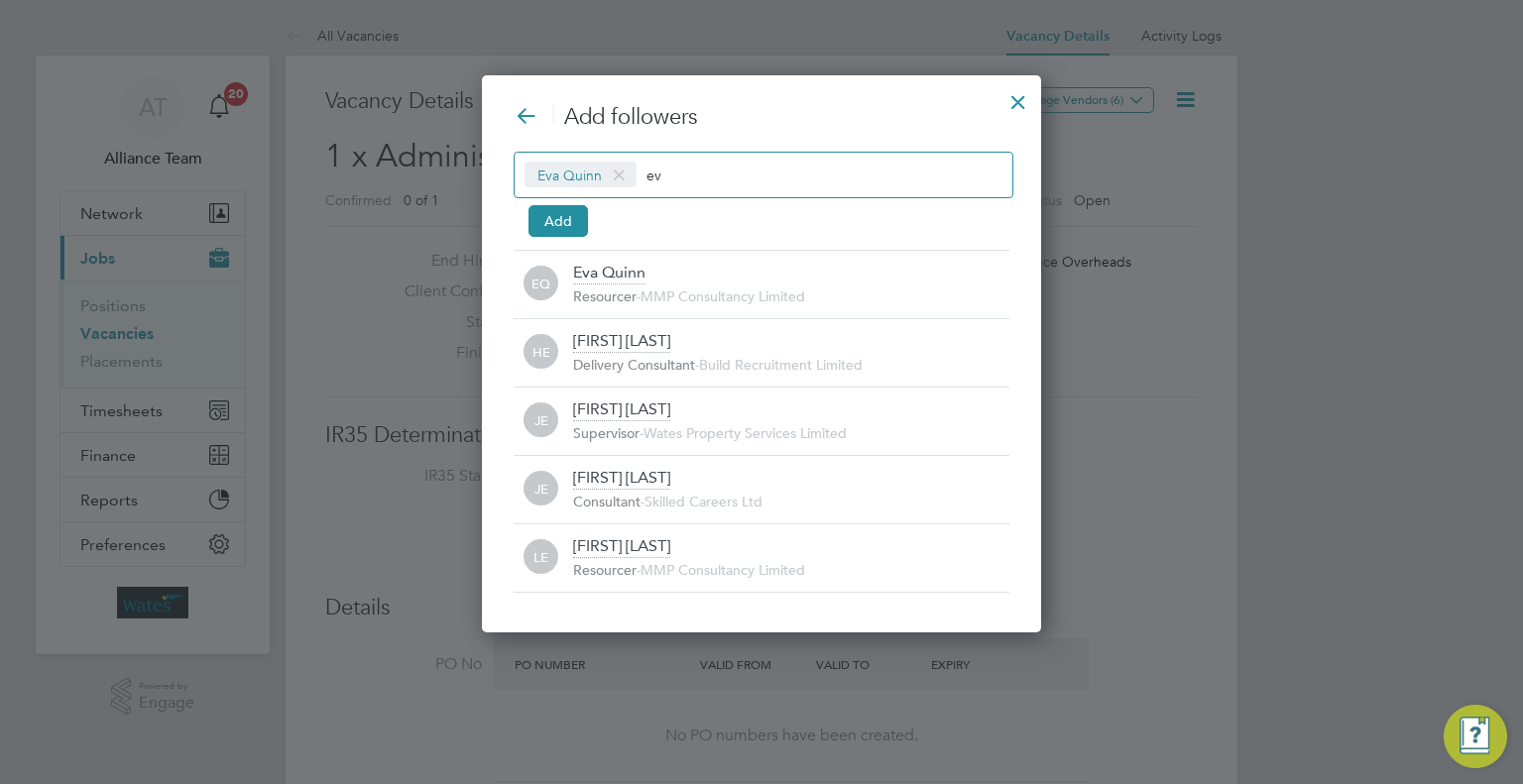 click on "ev" at bounding box center [708, 174] 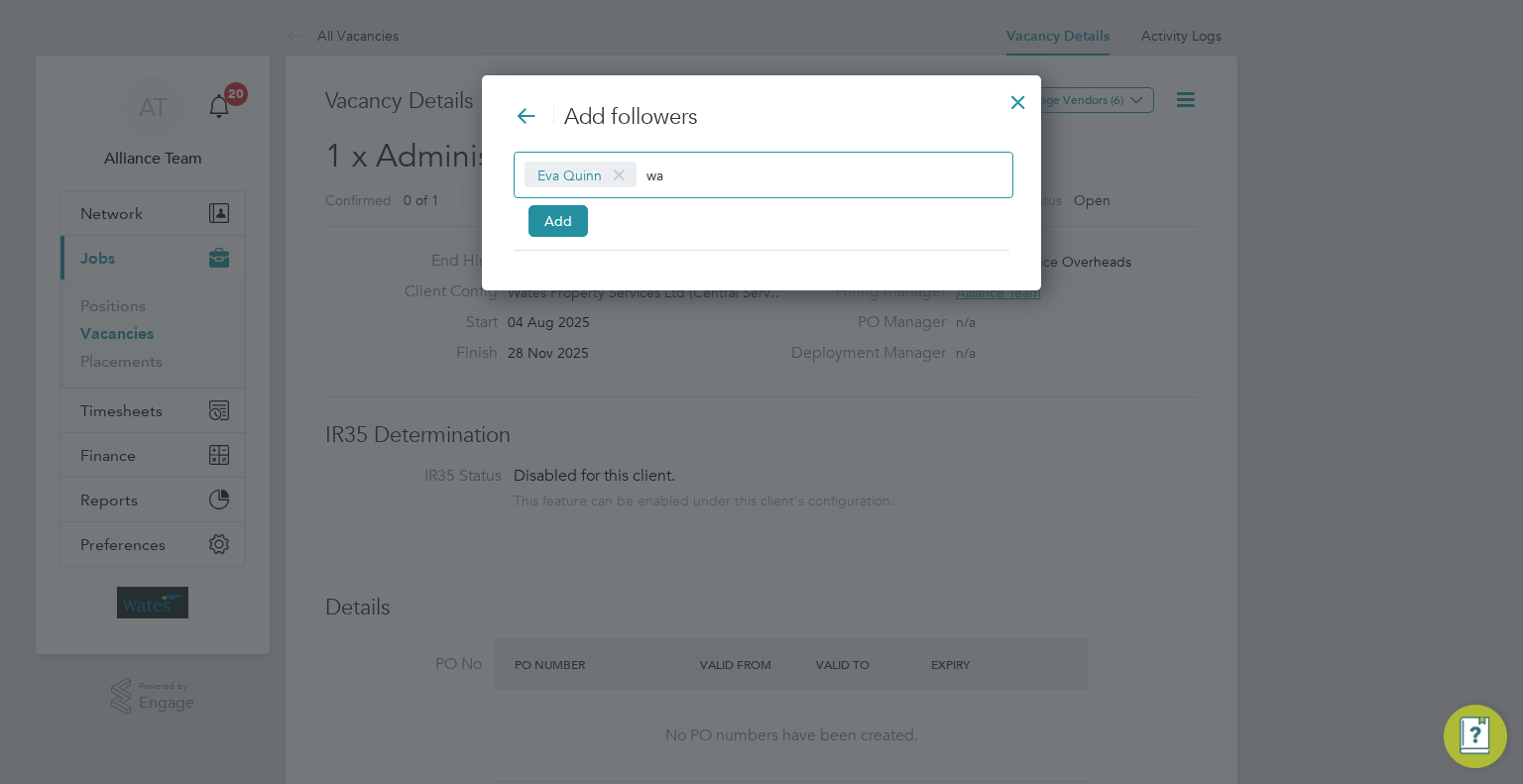 type on "w" 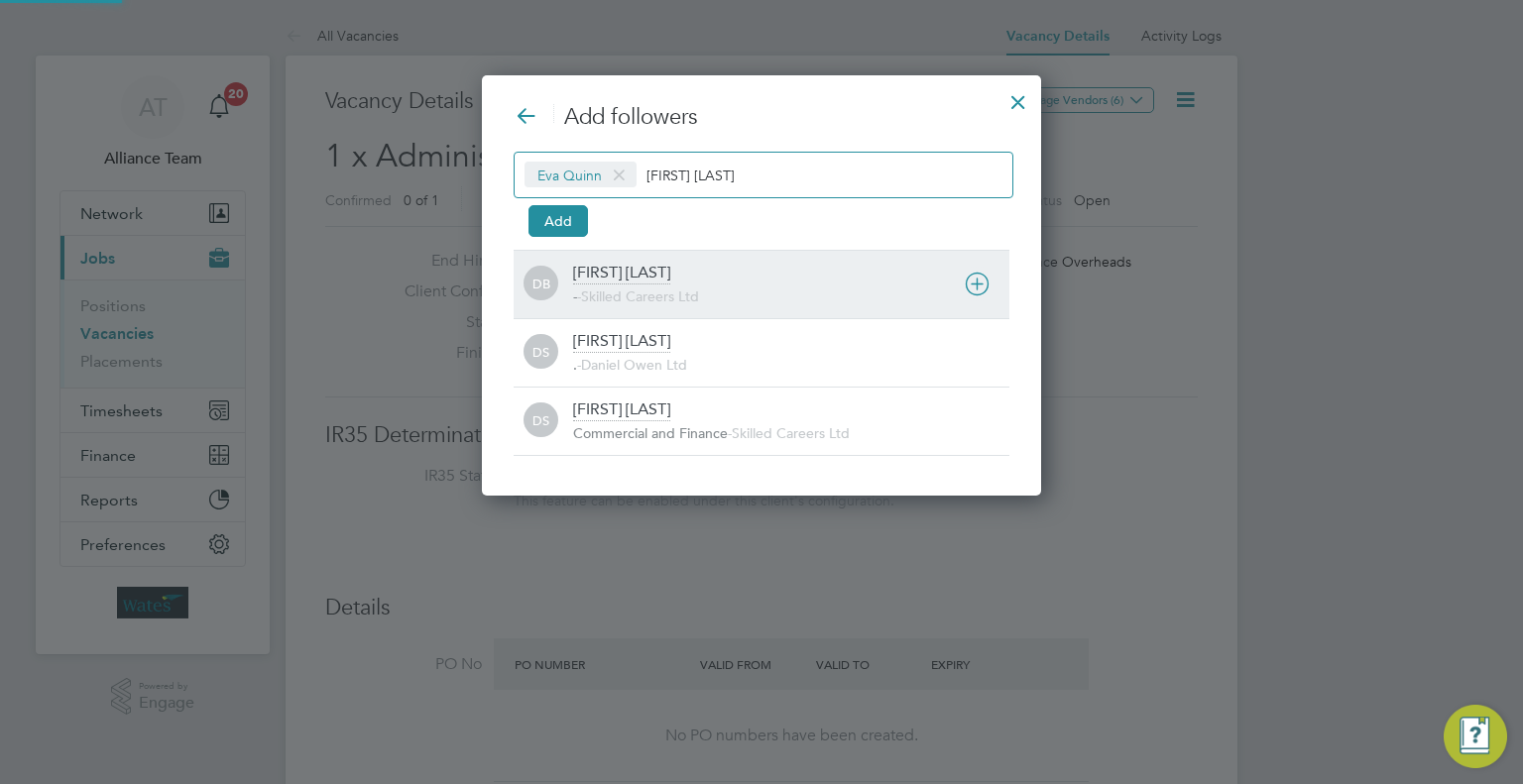 type on "dan sk" 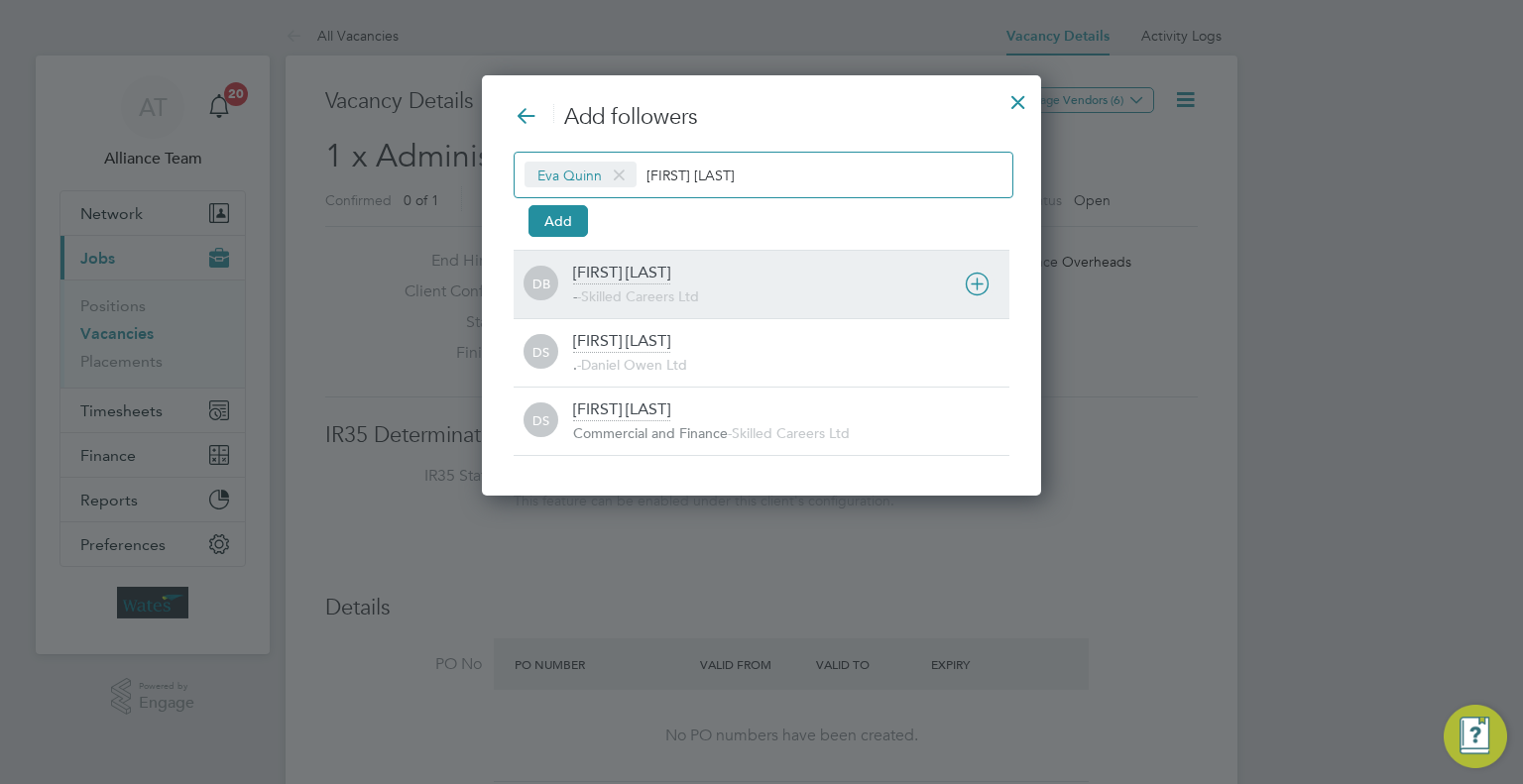 click on "Skilled Careers Ltd" at bounding box center [640, 296] 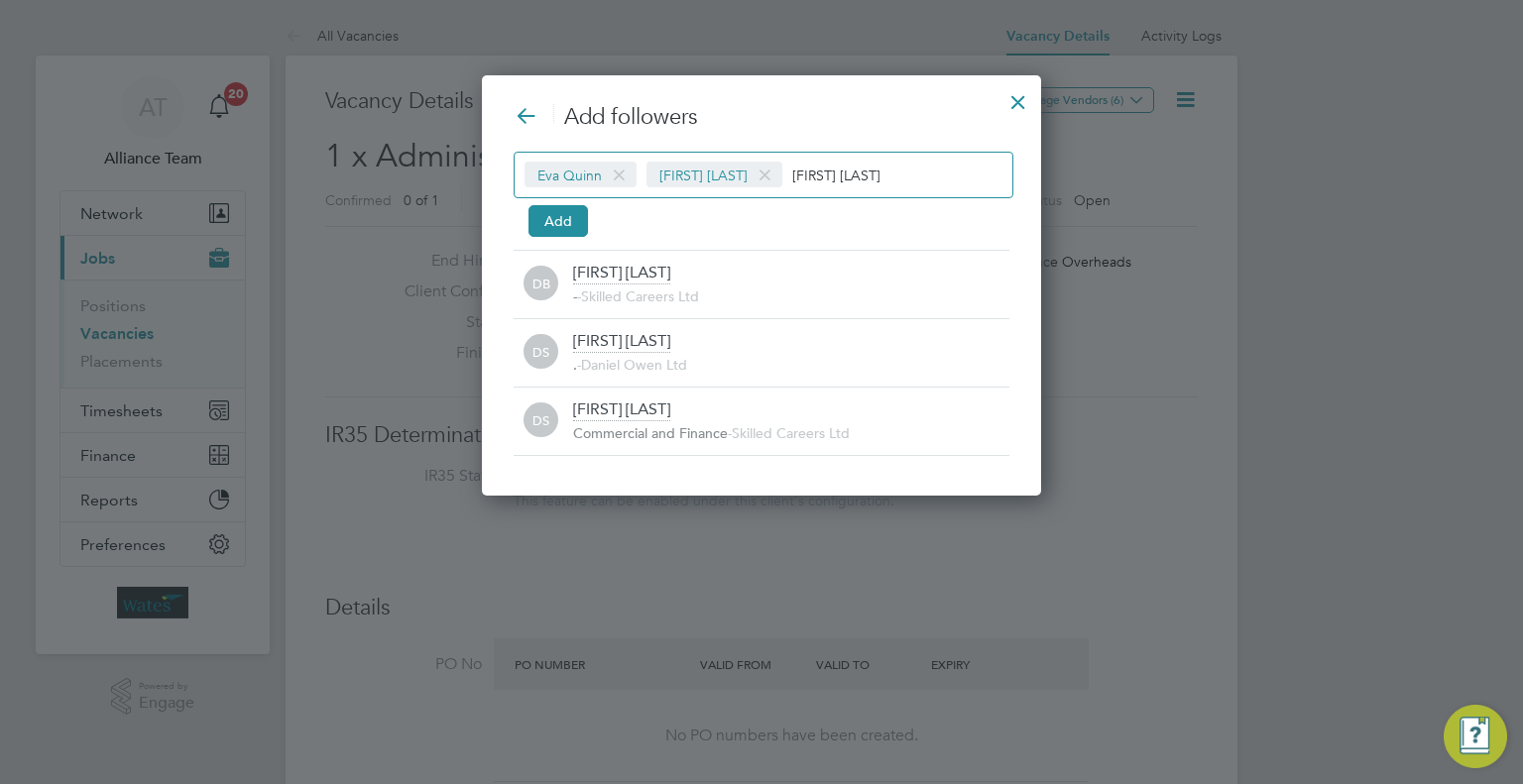 click at bounding box center [764, 175] 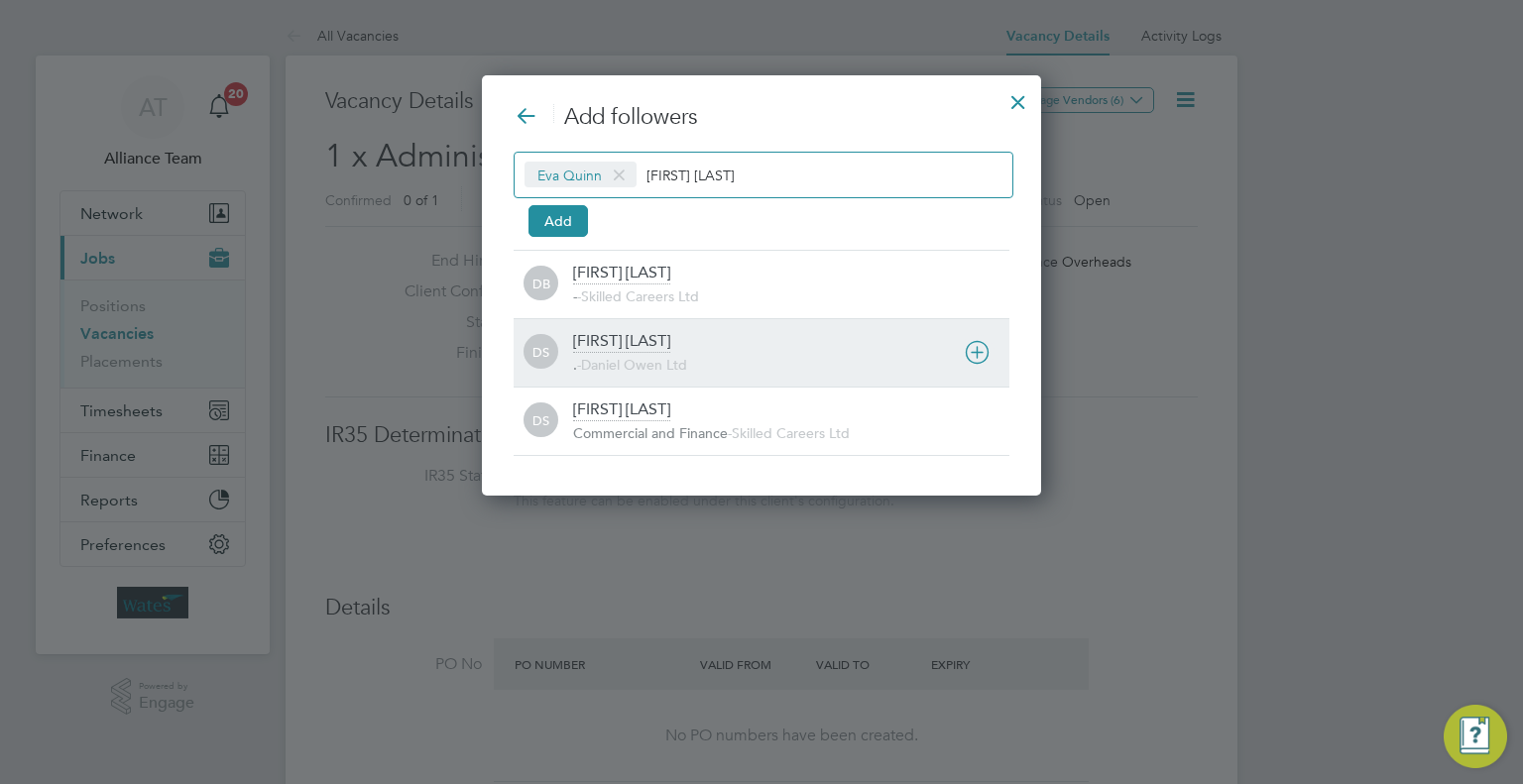 click on "Dan Skinner .  -  Daniel Owen Ltd" at bounding box center (791, 353) 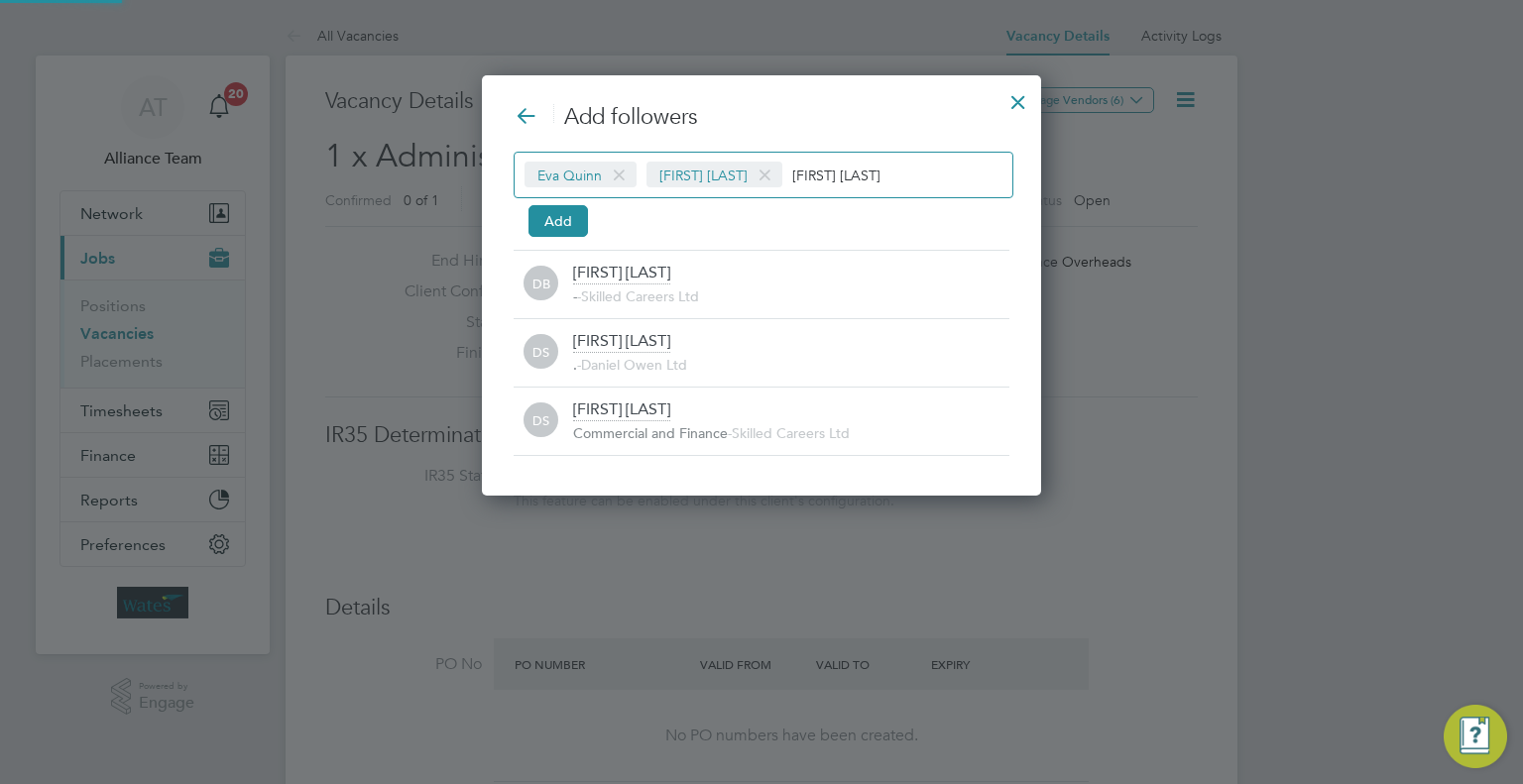 click on "dan sk" at bounding box center (854, 174) 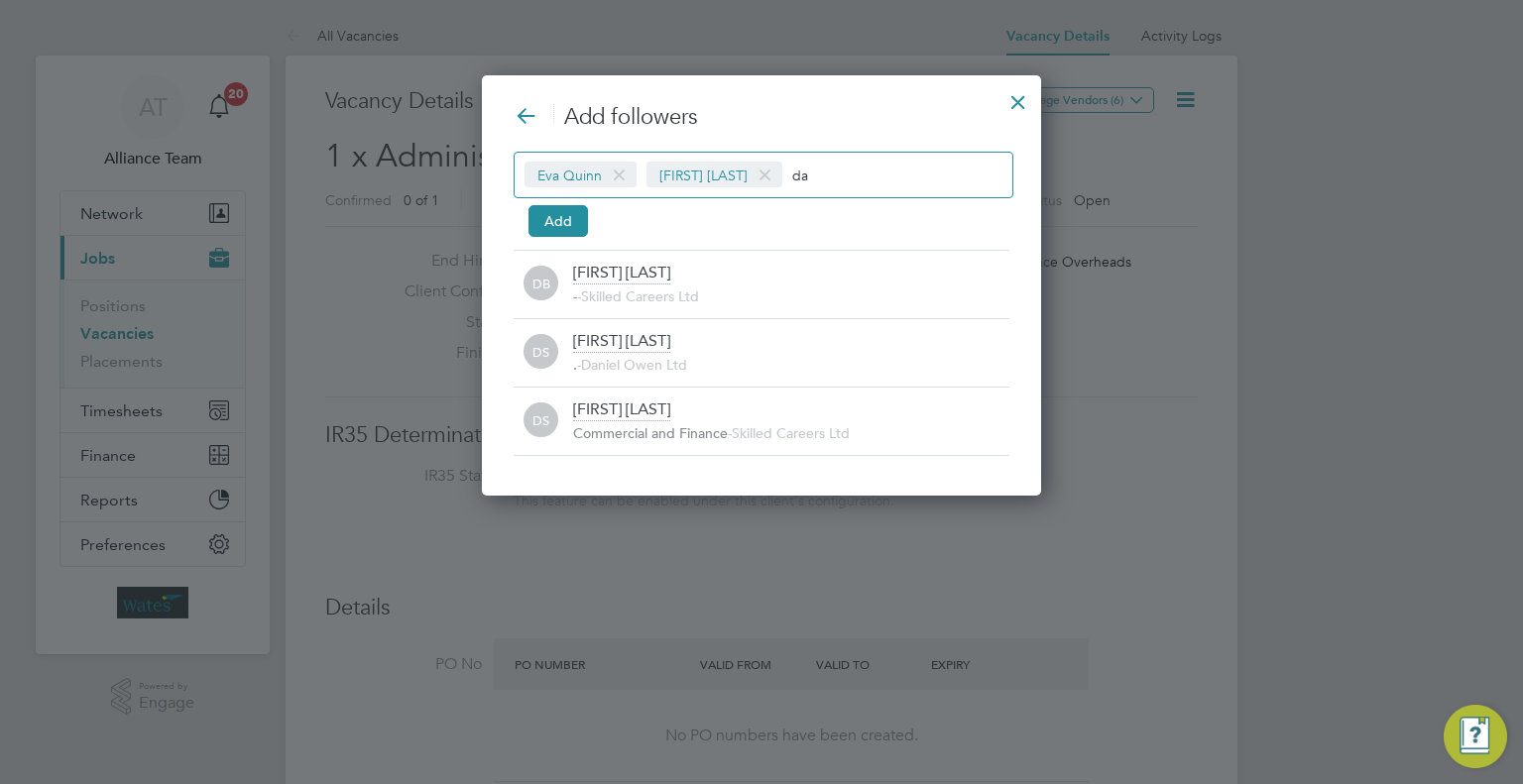 type on "d" 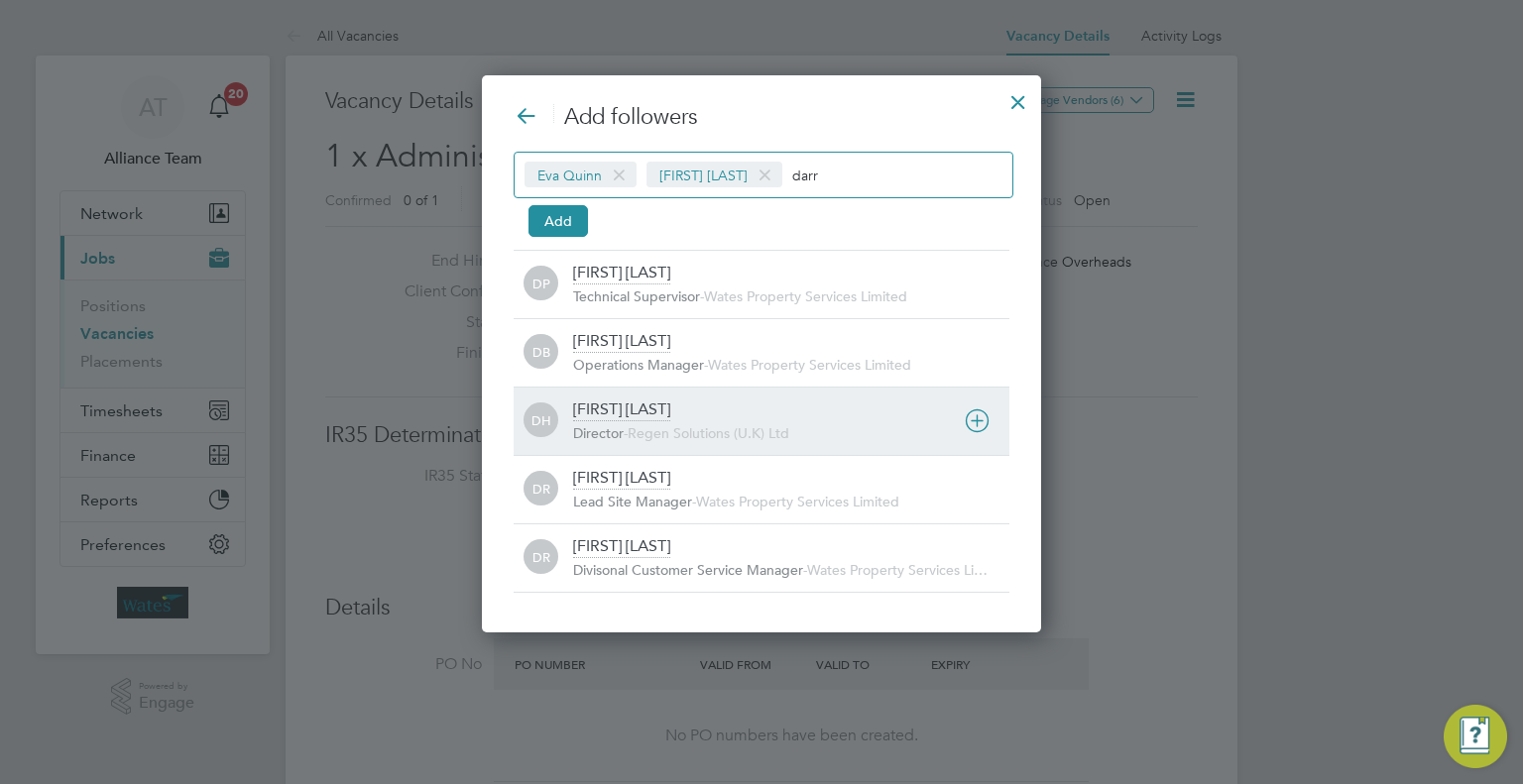 type on "darr" 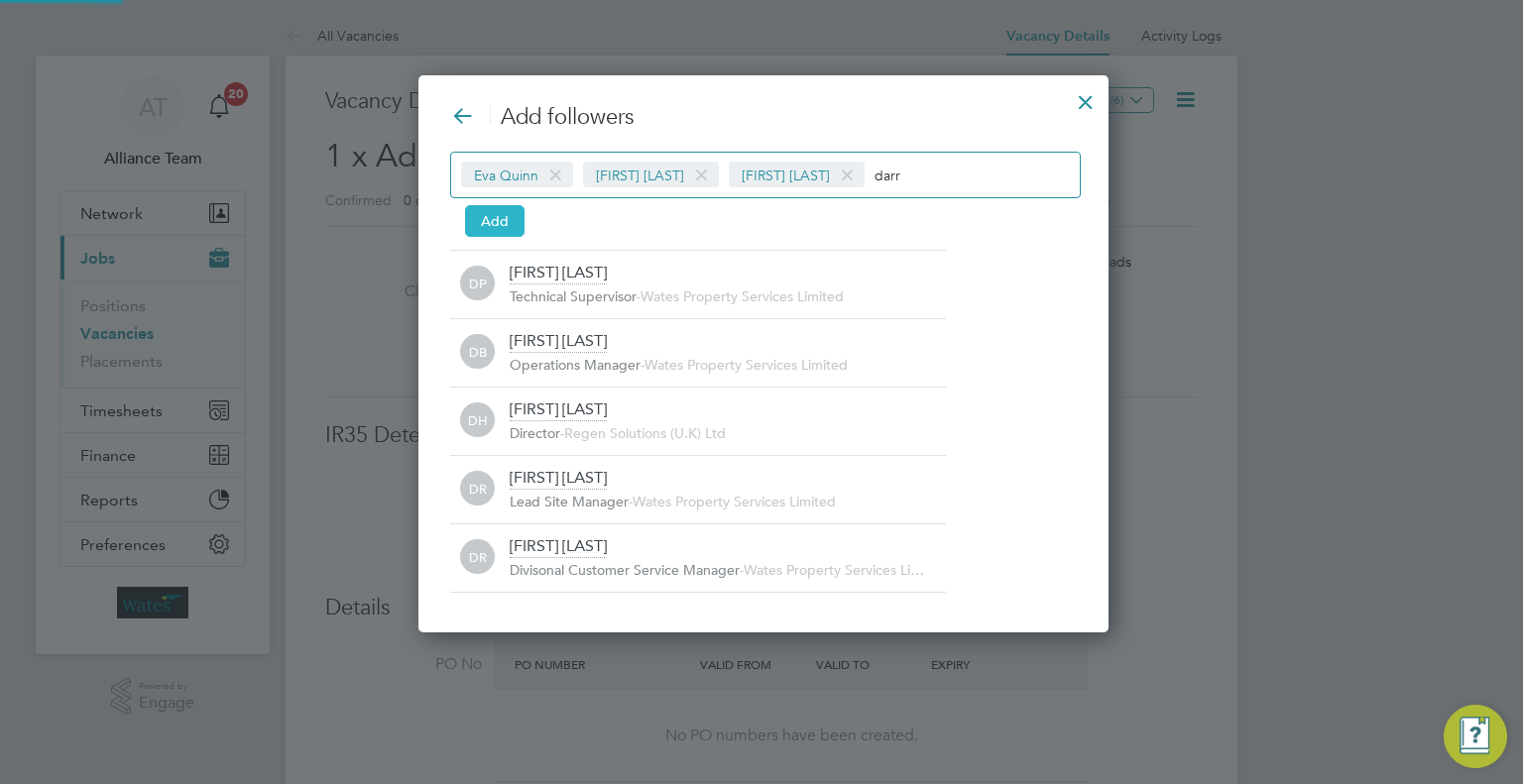 click on "Add" at bounding box center [495, 221] 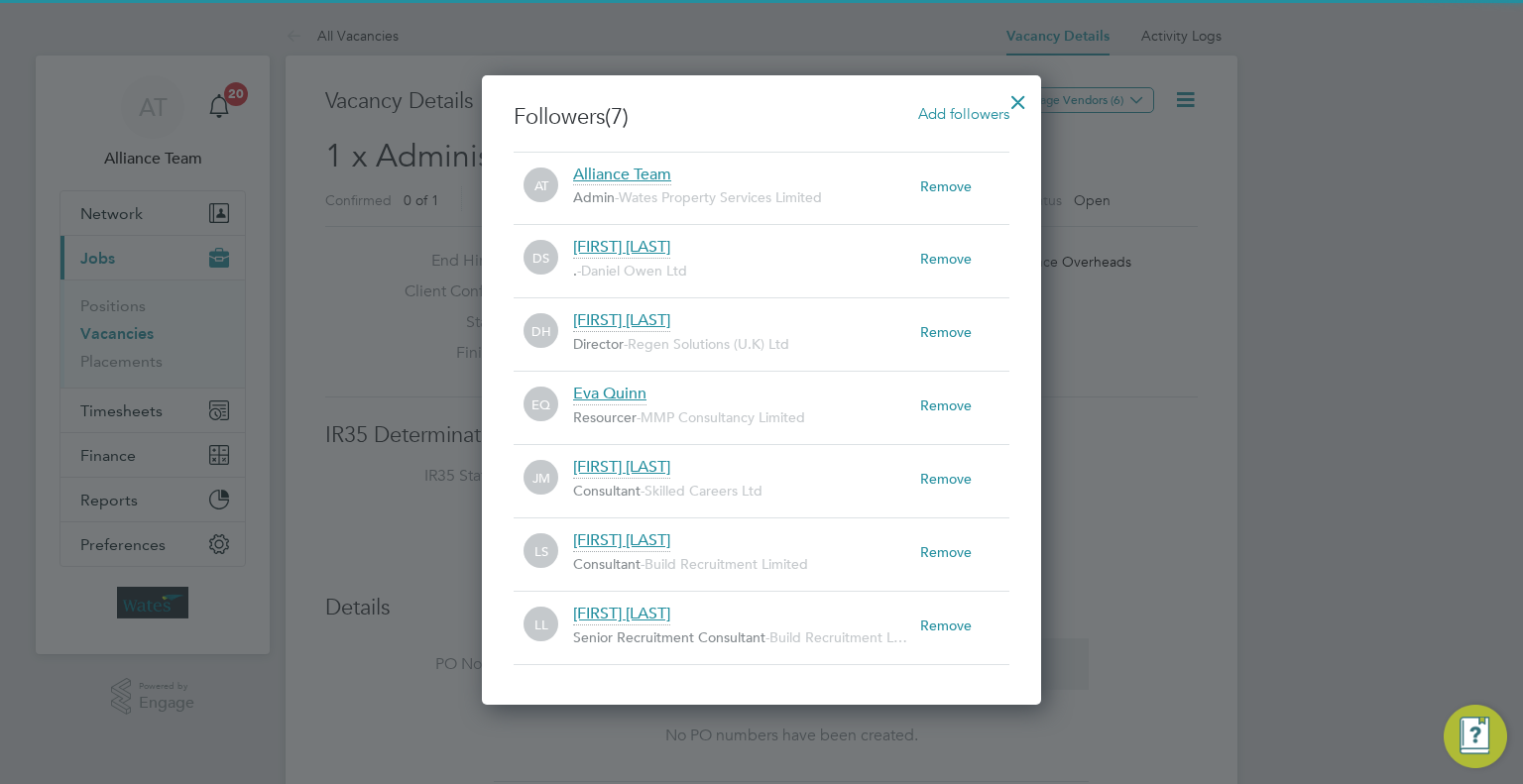 click at bounding box center (1018, 97) 